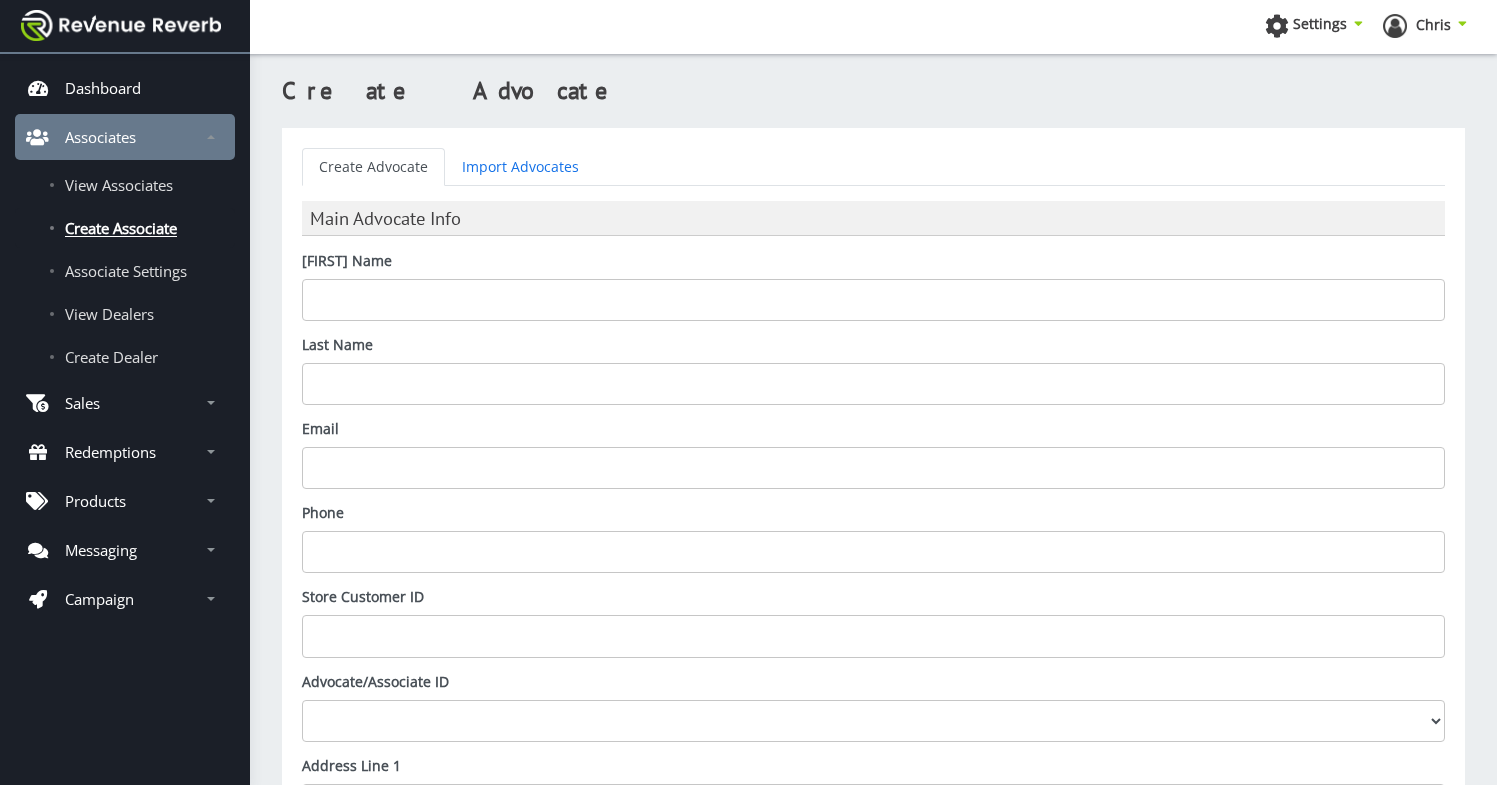 scroll, scrollTop: 0, scrollLeft: 0, axis: both 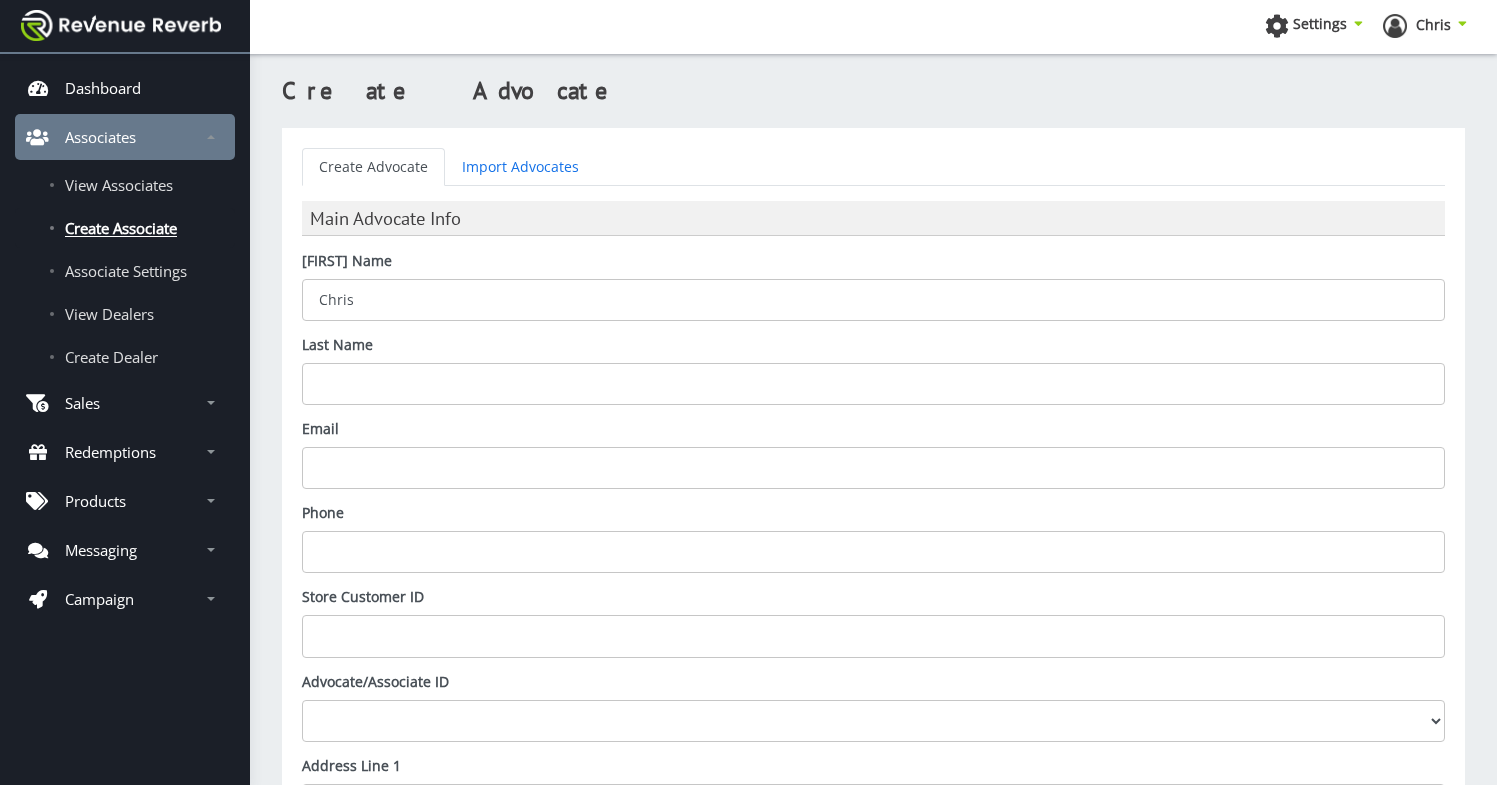 type on "Chris" 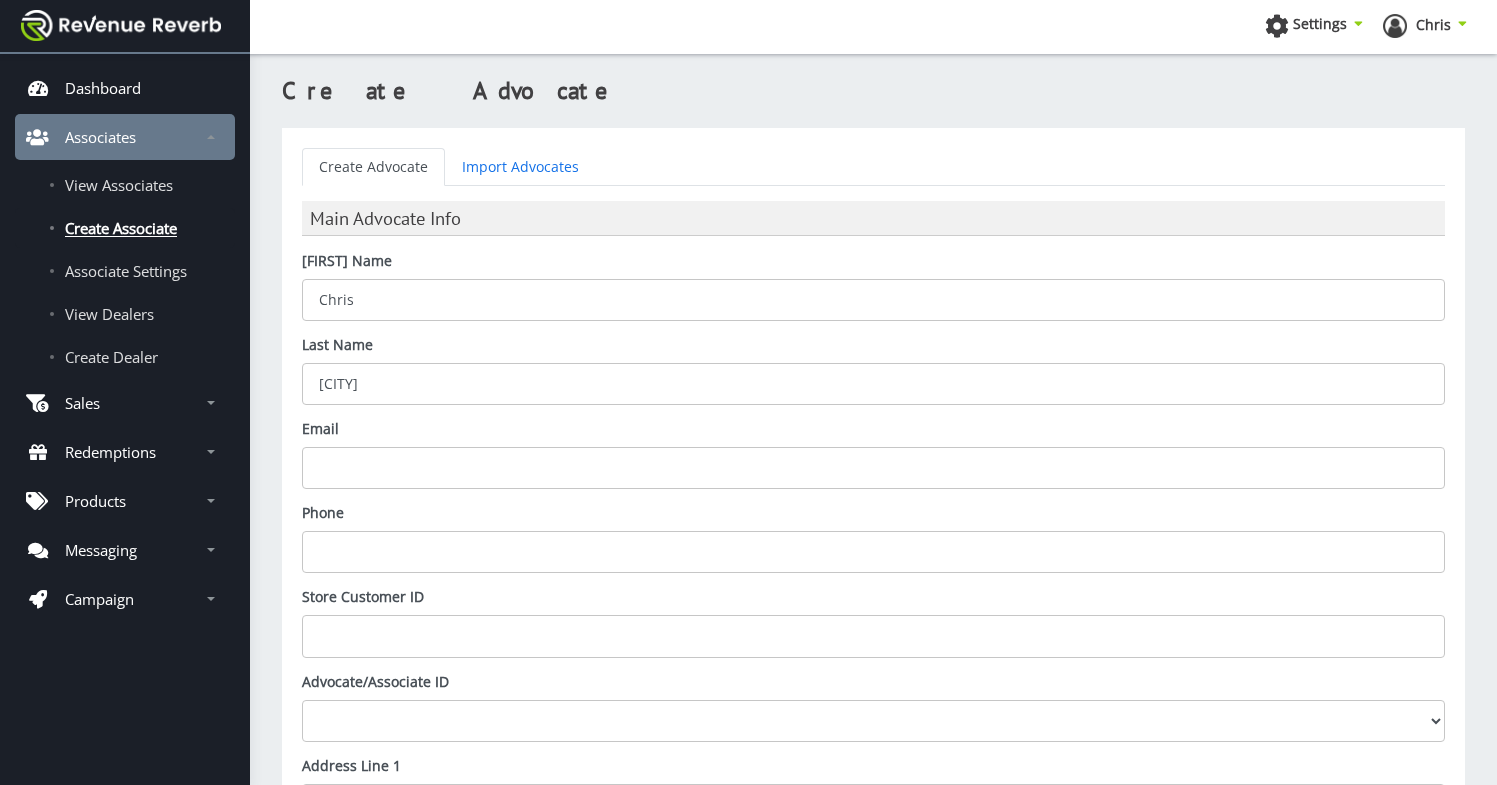 type on "Davenport" 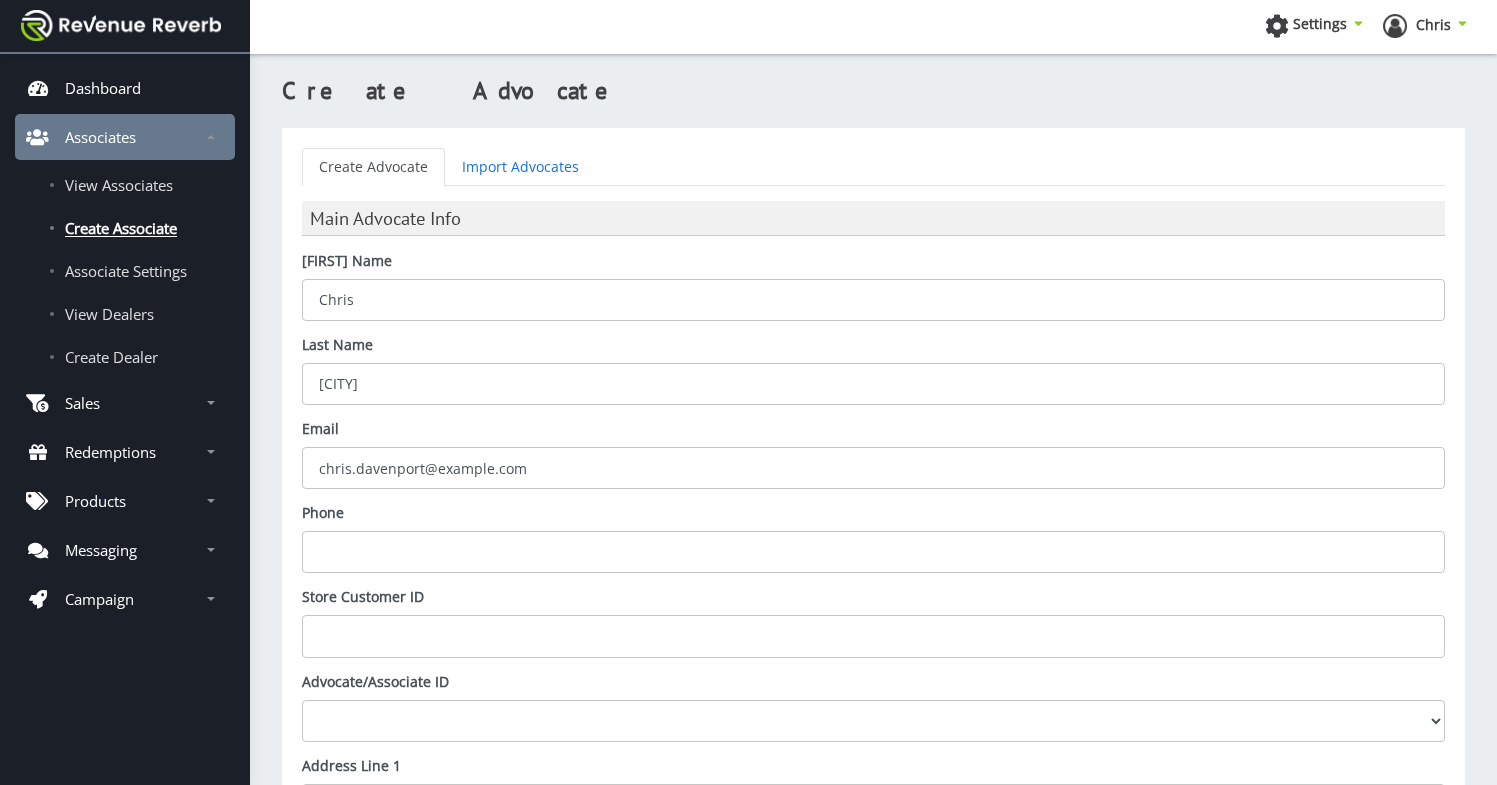click on "chris.davenport@ironvalleysupply.com" at bounding box center [873, 468] 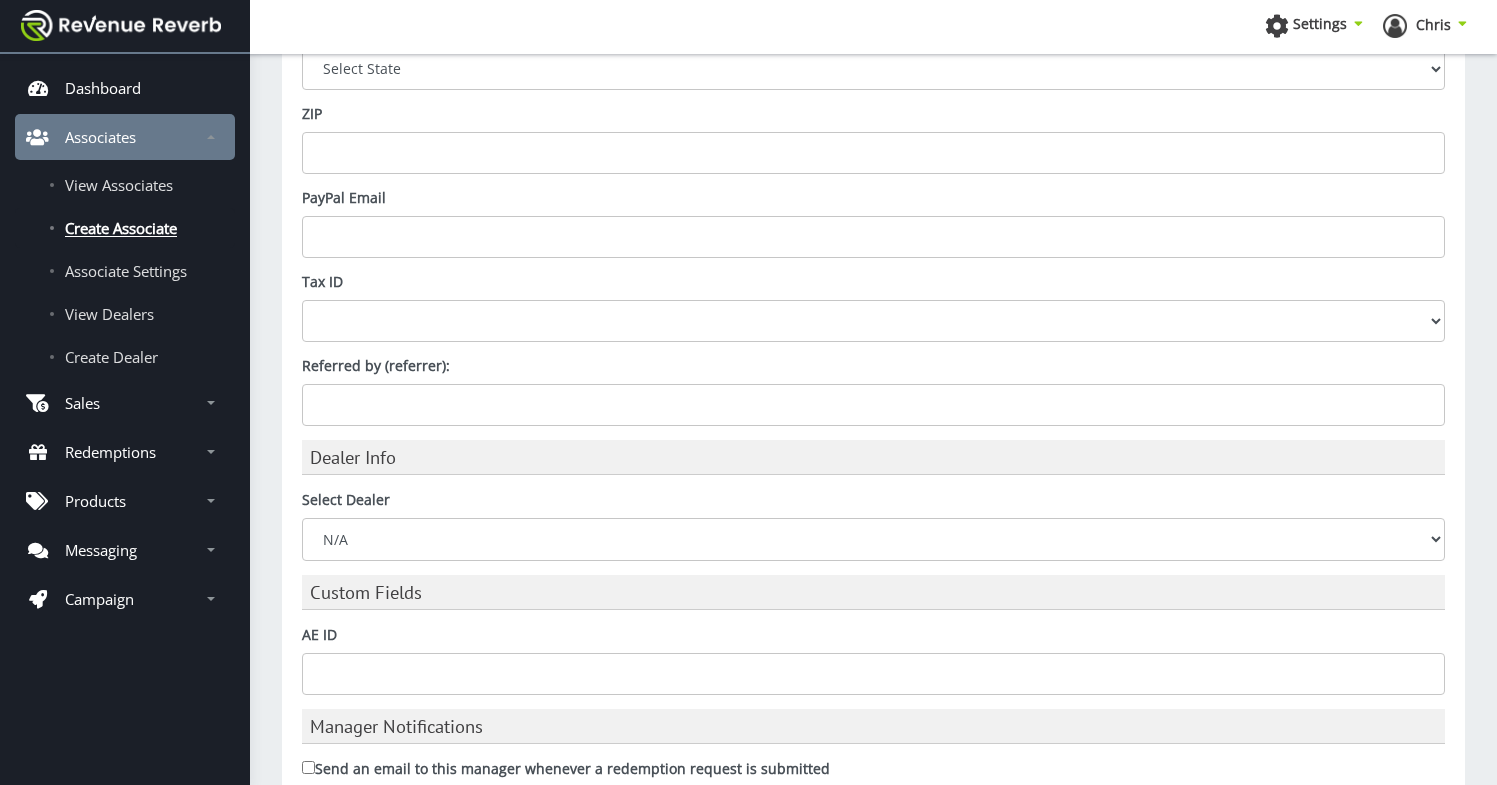scroll, scrollTop: 1103, scrollLeft: 0, axis: vertical 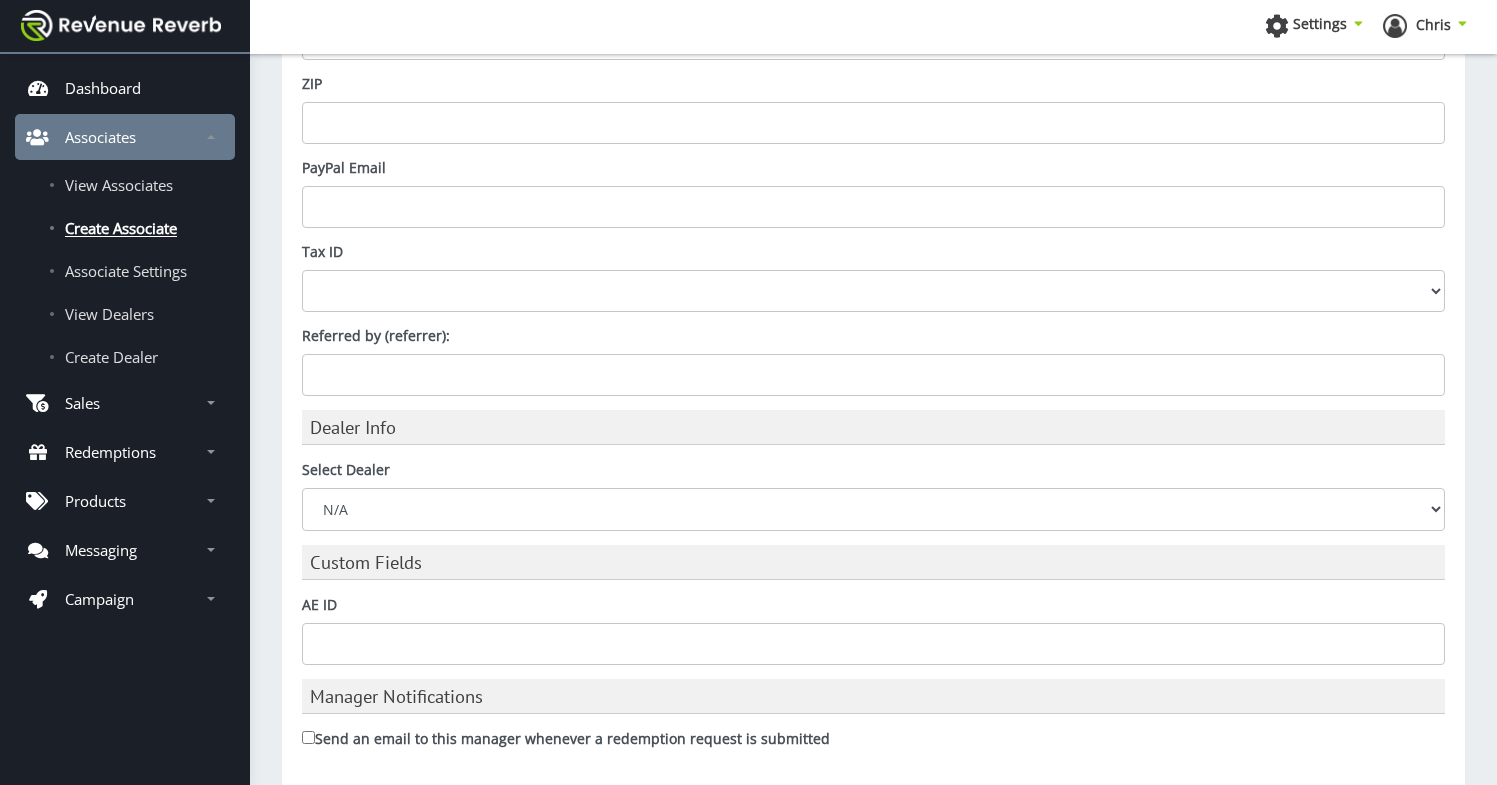 type on "chris.davenport@ironvalleysupply.com" 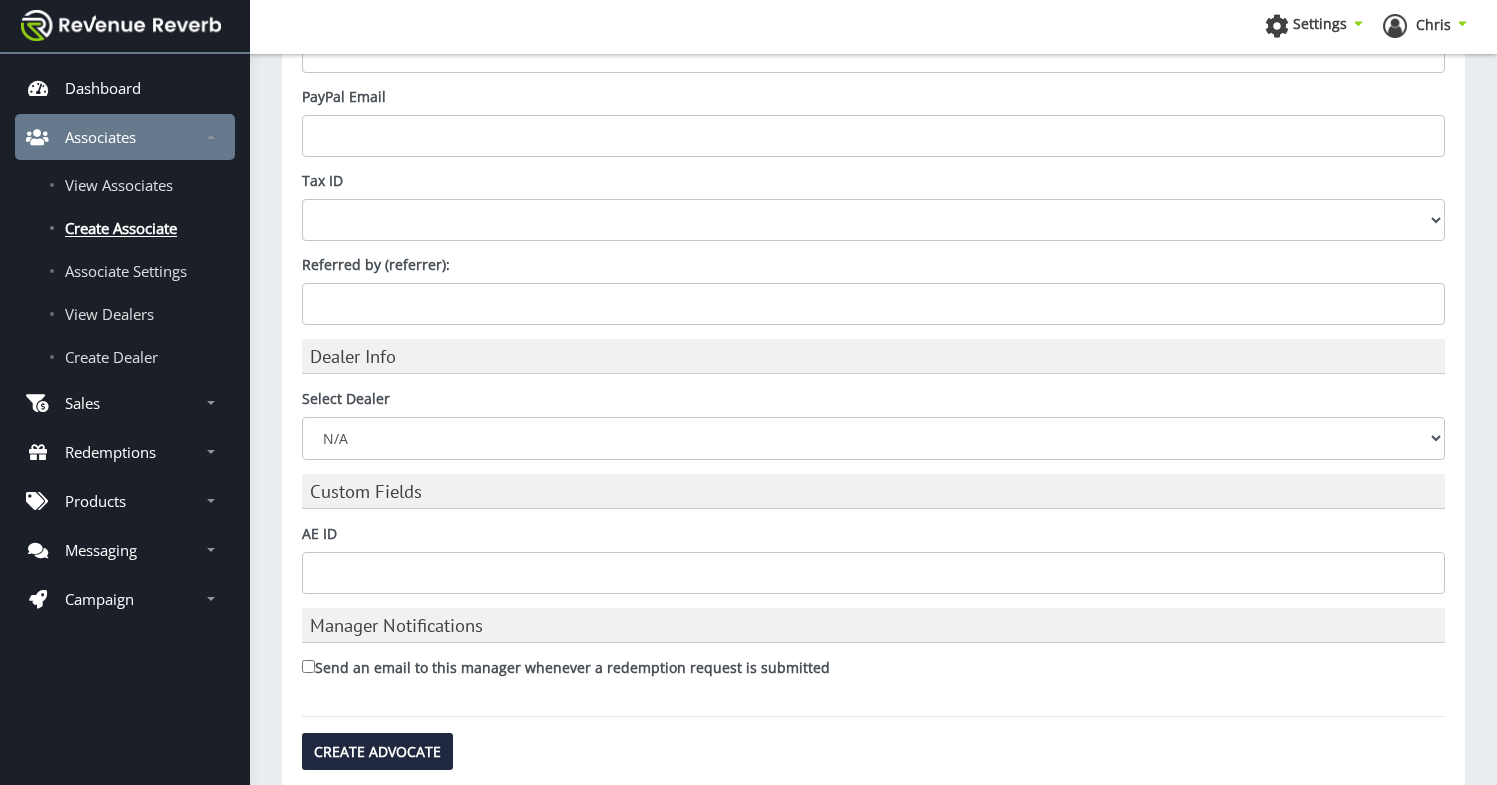 scroll, scrollTop: 1228, scrollLeft: 0, axis: vertical 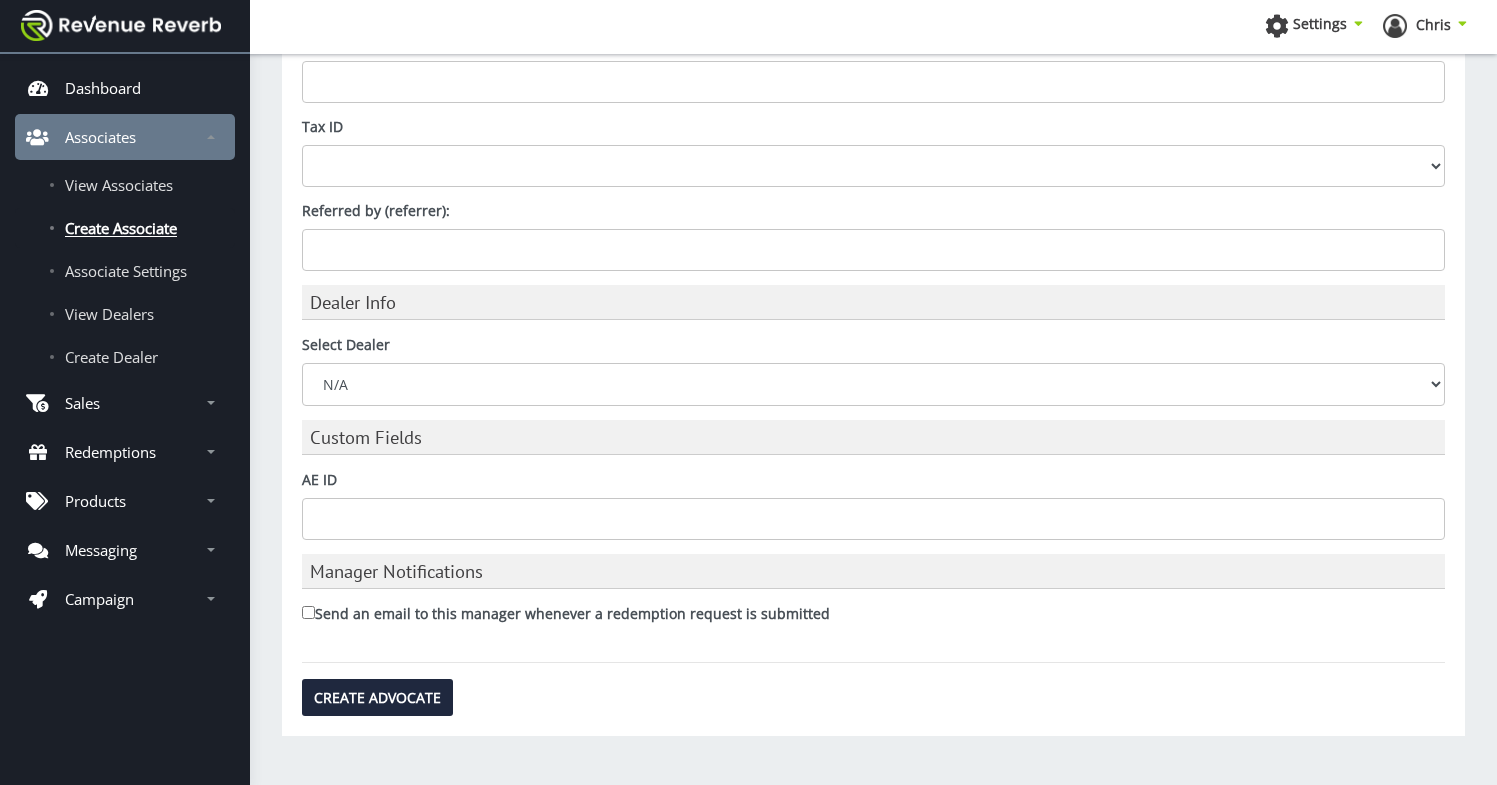 click on "Send an email to this manager whenever a redemption request is submitted" at bounding box center [308, 612] 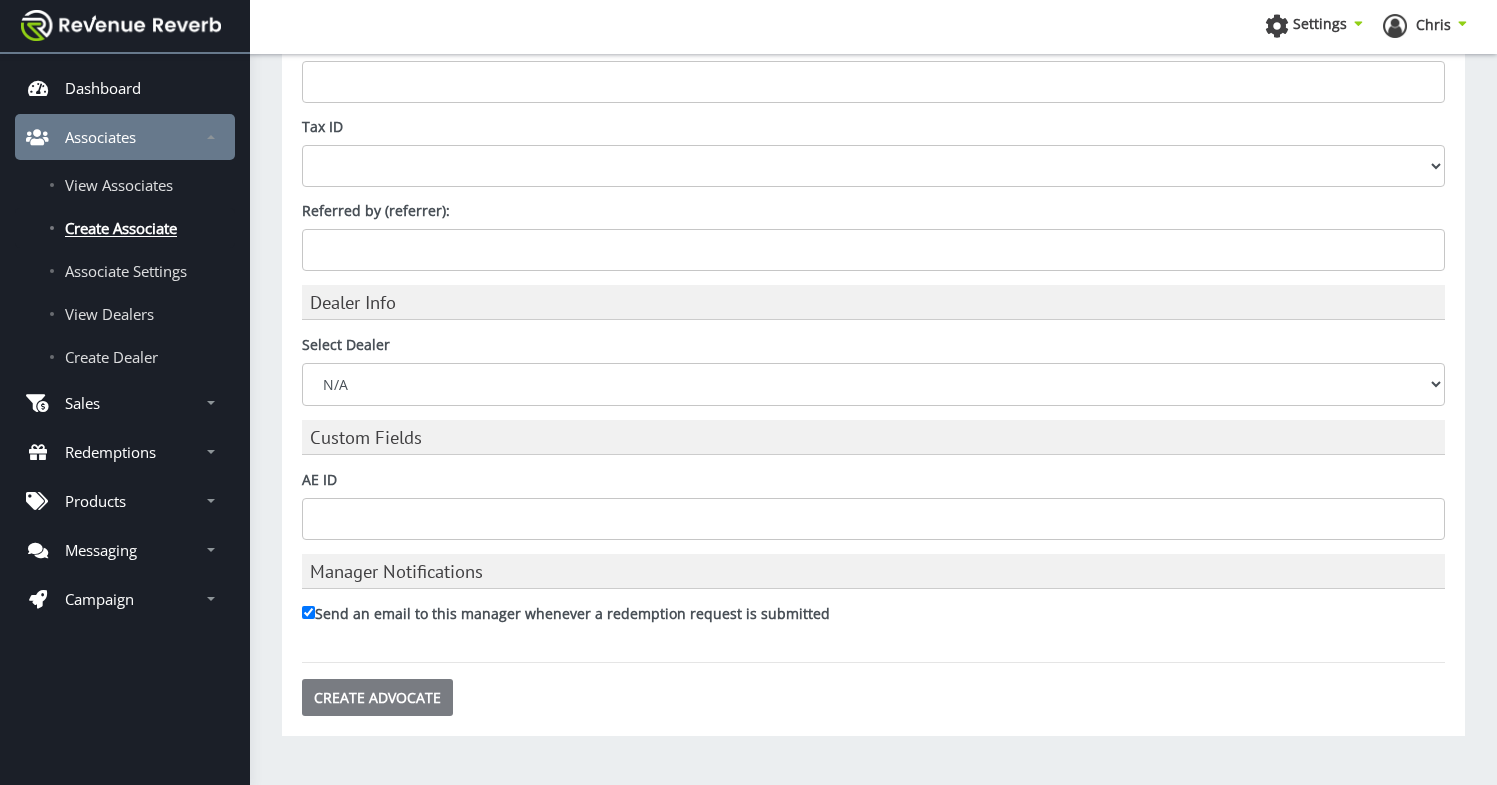 click on "Create Advocate" at bounding box center [377, 697] 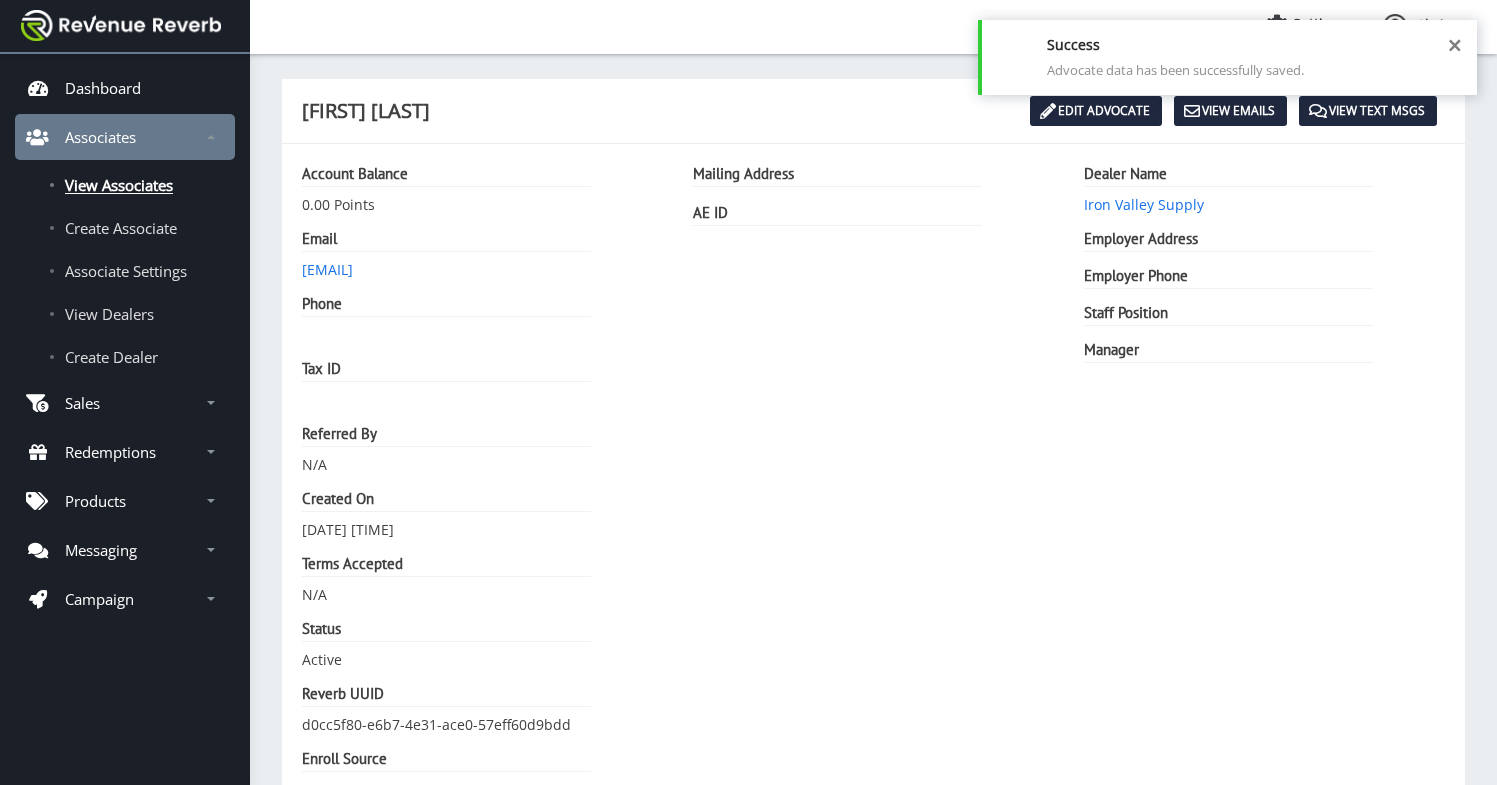 scroll, scrollTop: 0, scrollLeft: 0, axis: both 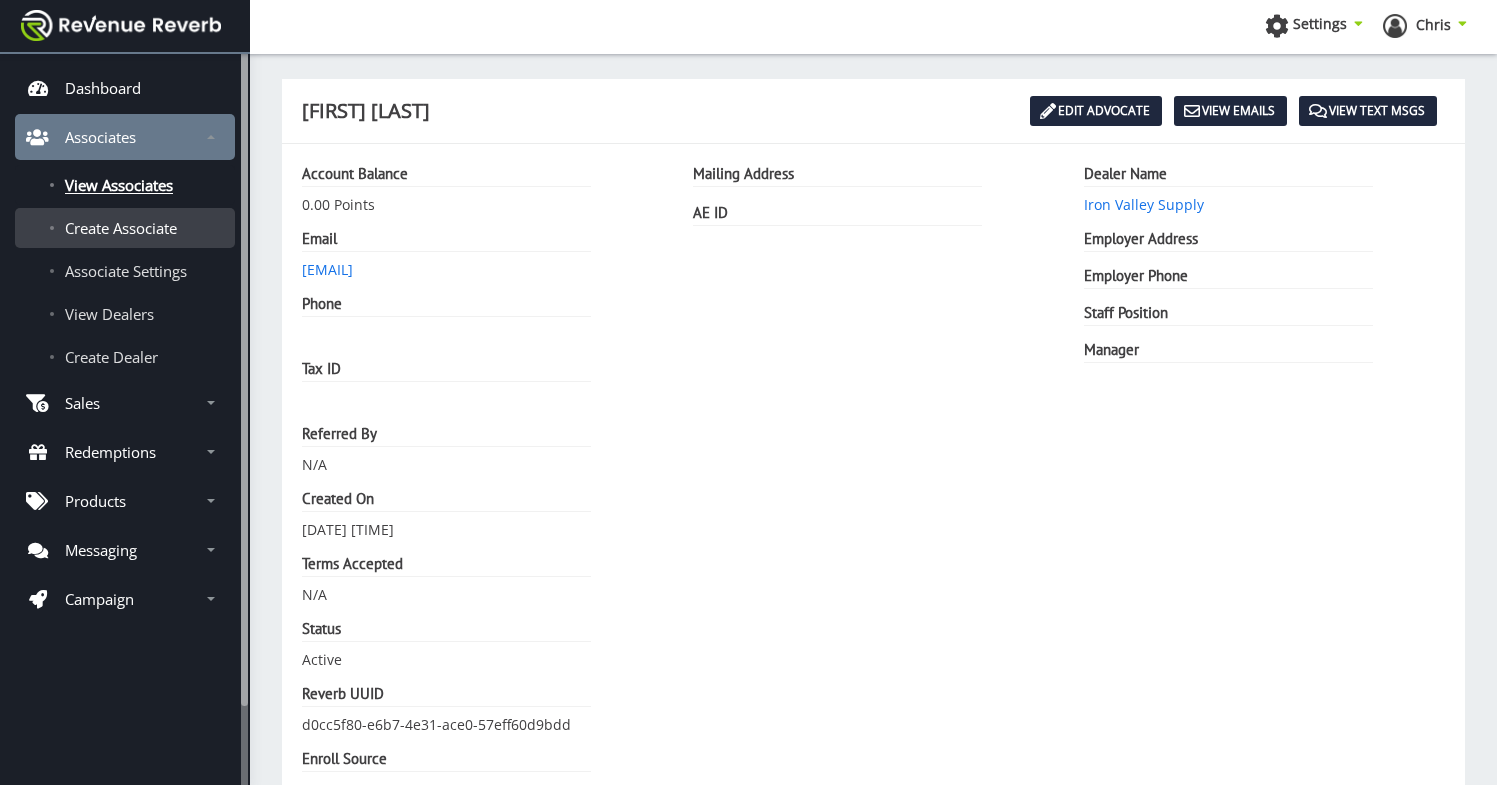 click on "Create Associate" at bounding box center [121, 228] 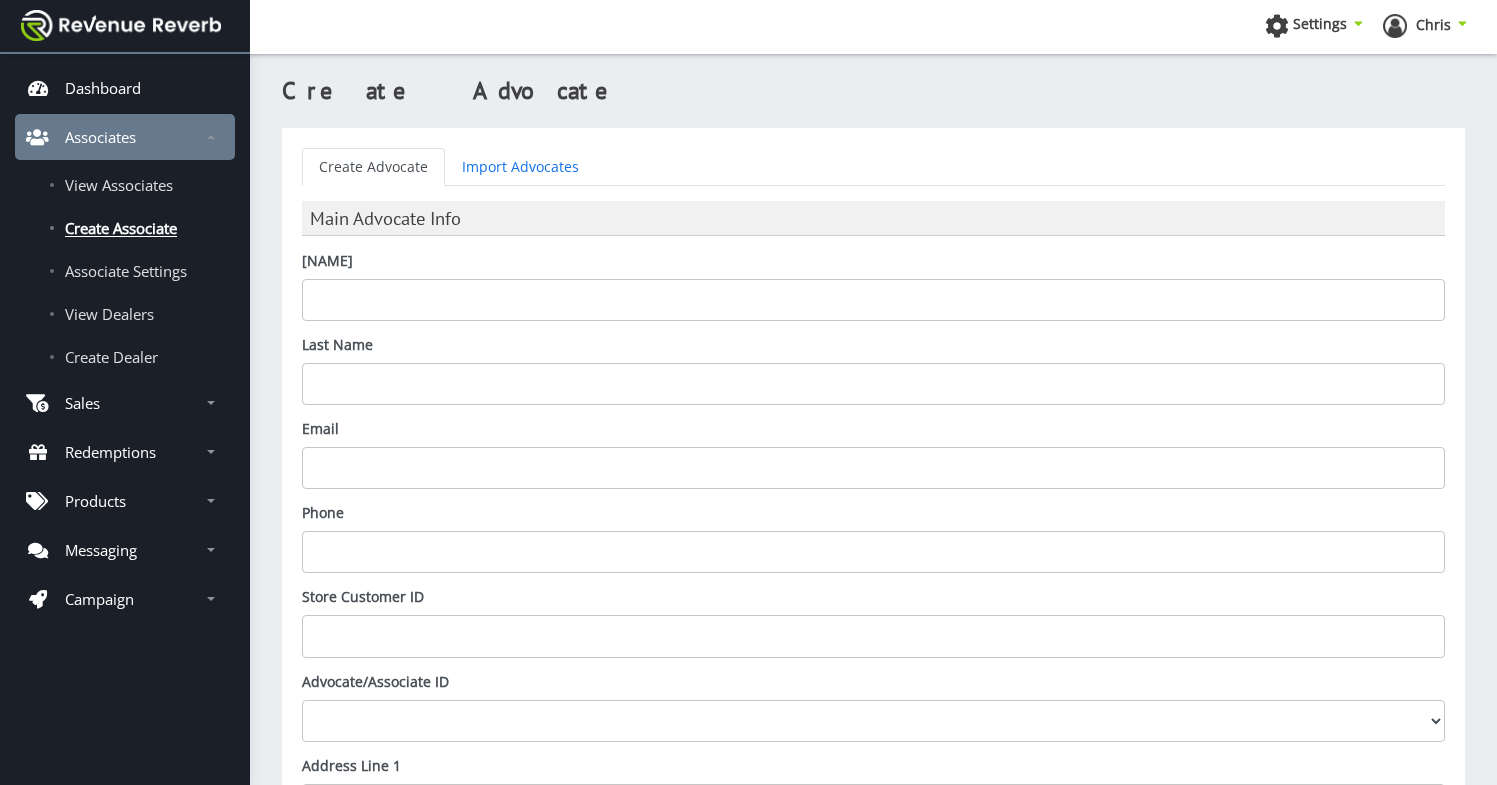 scroll, scrollTop: 0, scrollLeft: 0, axis: both 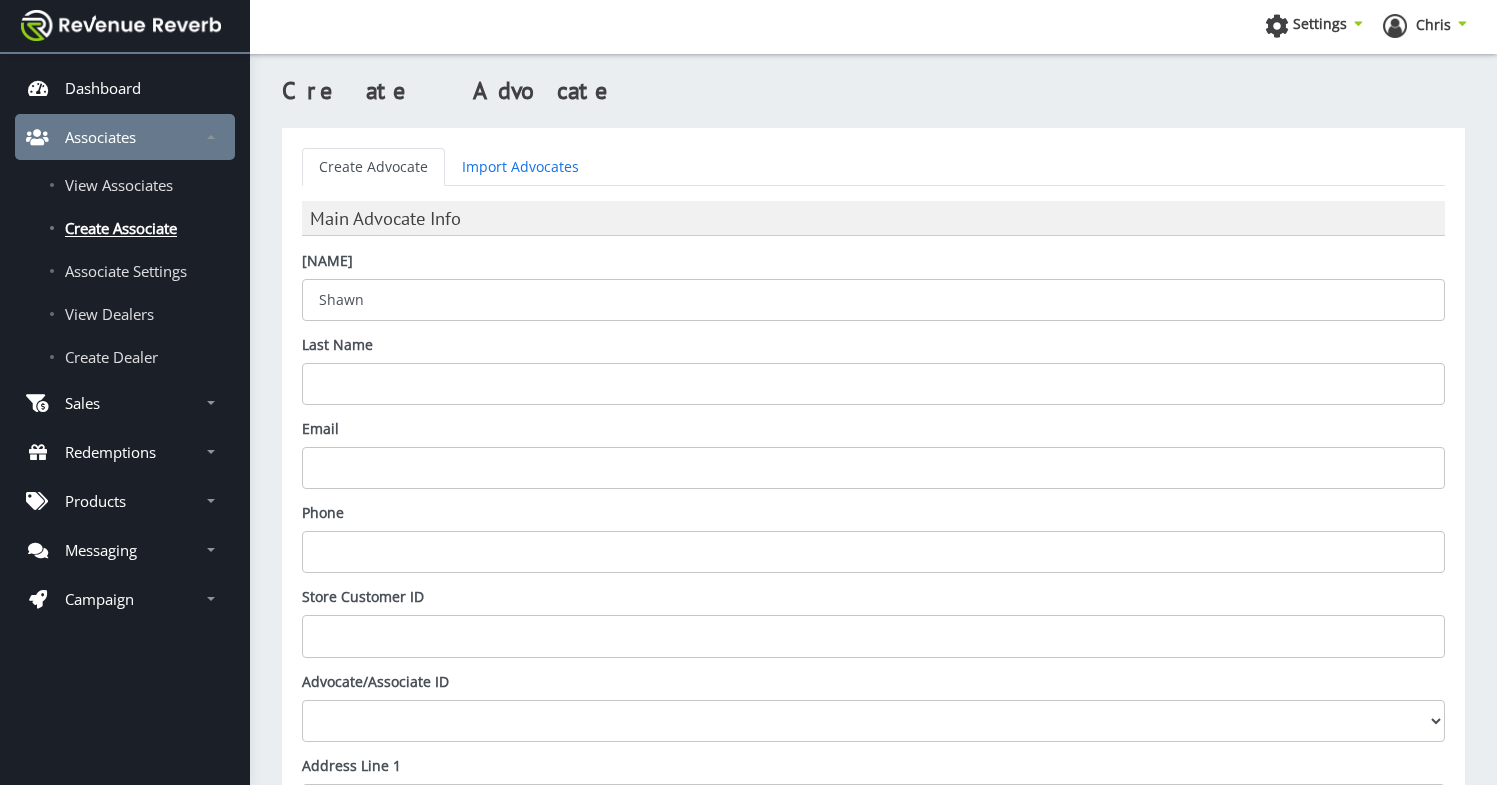 type on "Shawn" 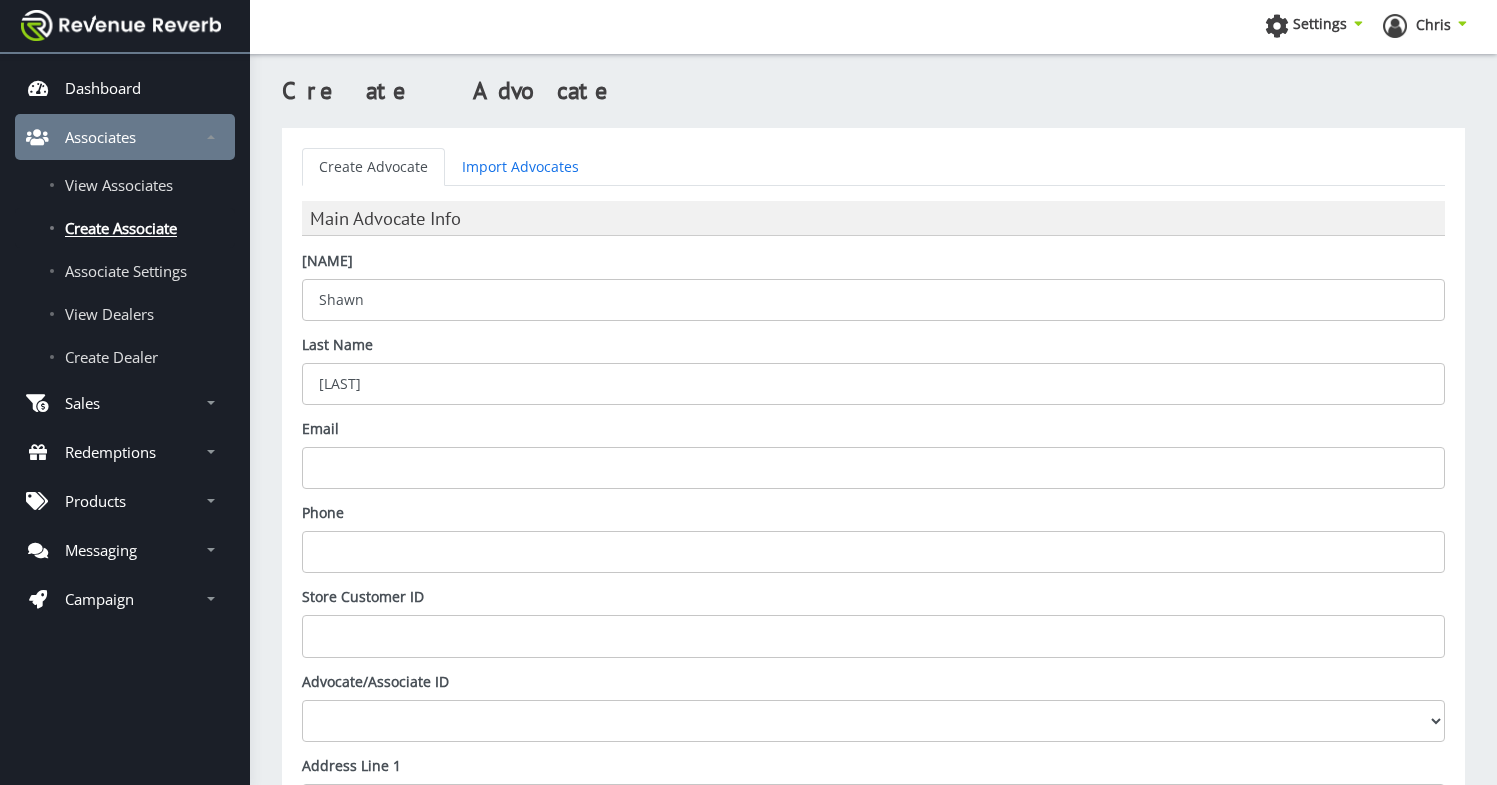 type on "McGuire" 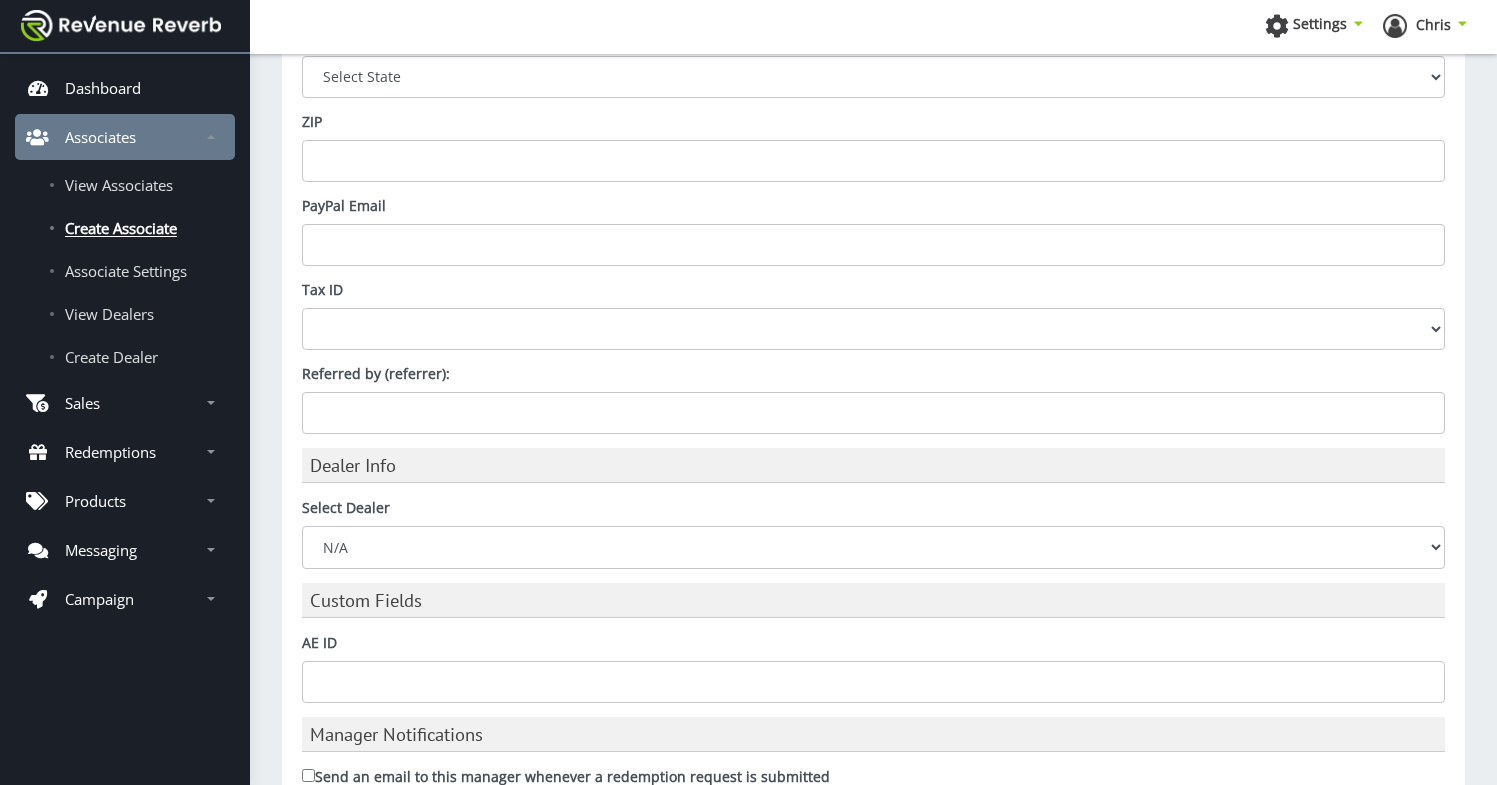 scroll, scrollTop: 1095, scrollLeft: 0, axis: vertical 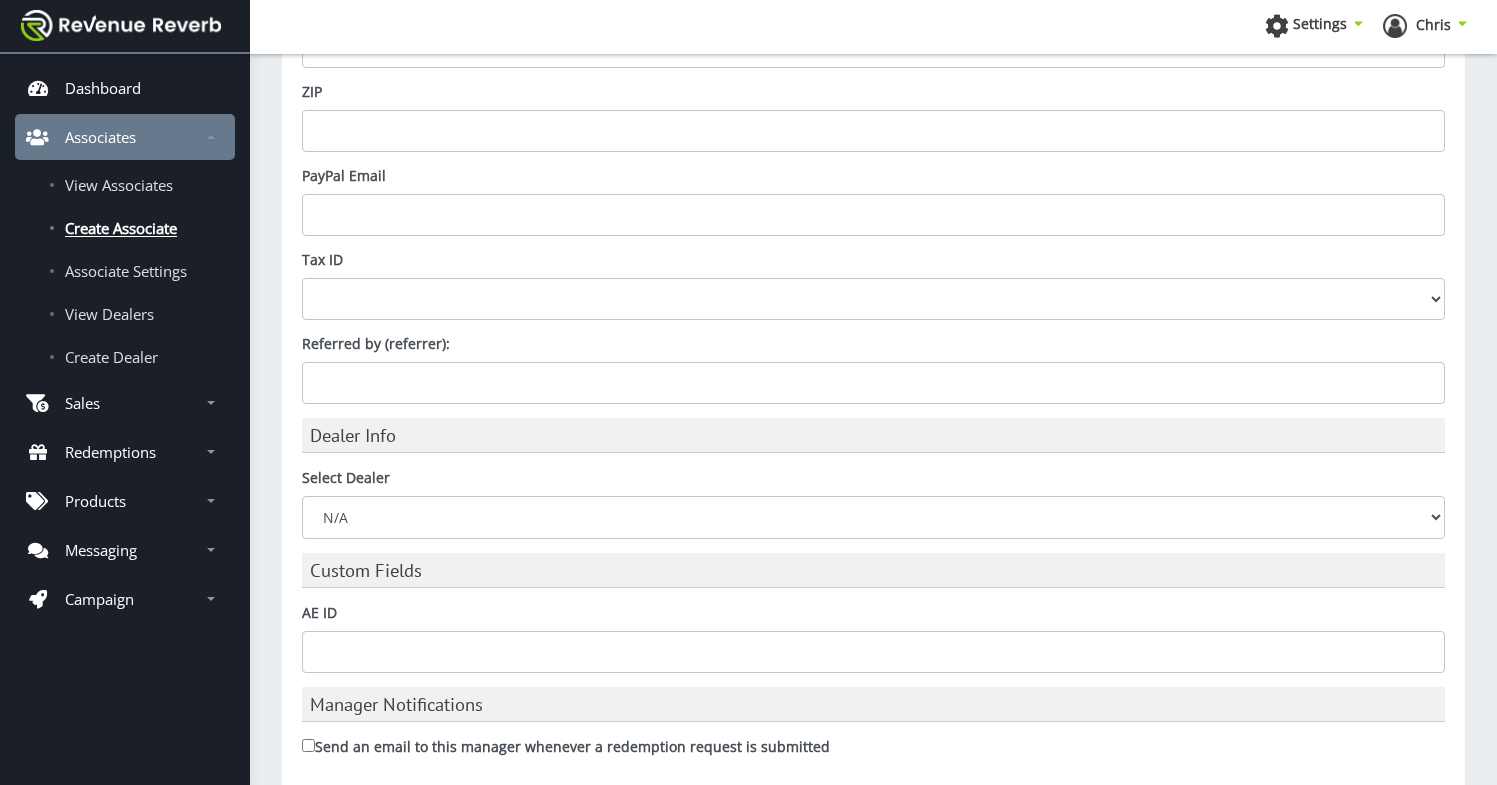 type on "Shawn McGuire, shawn.mcguire@crowwholesale.com" 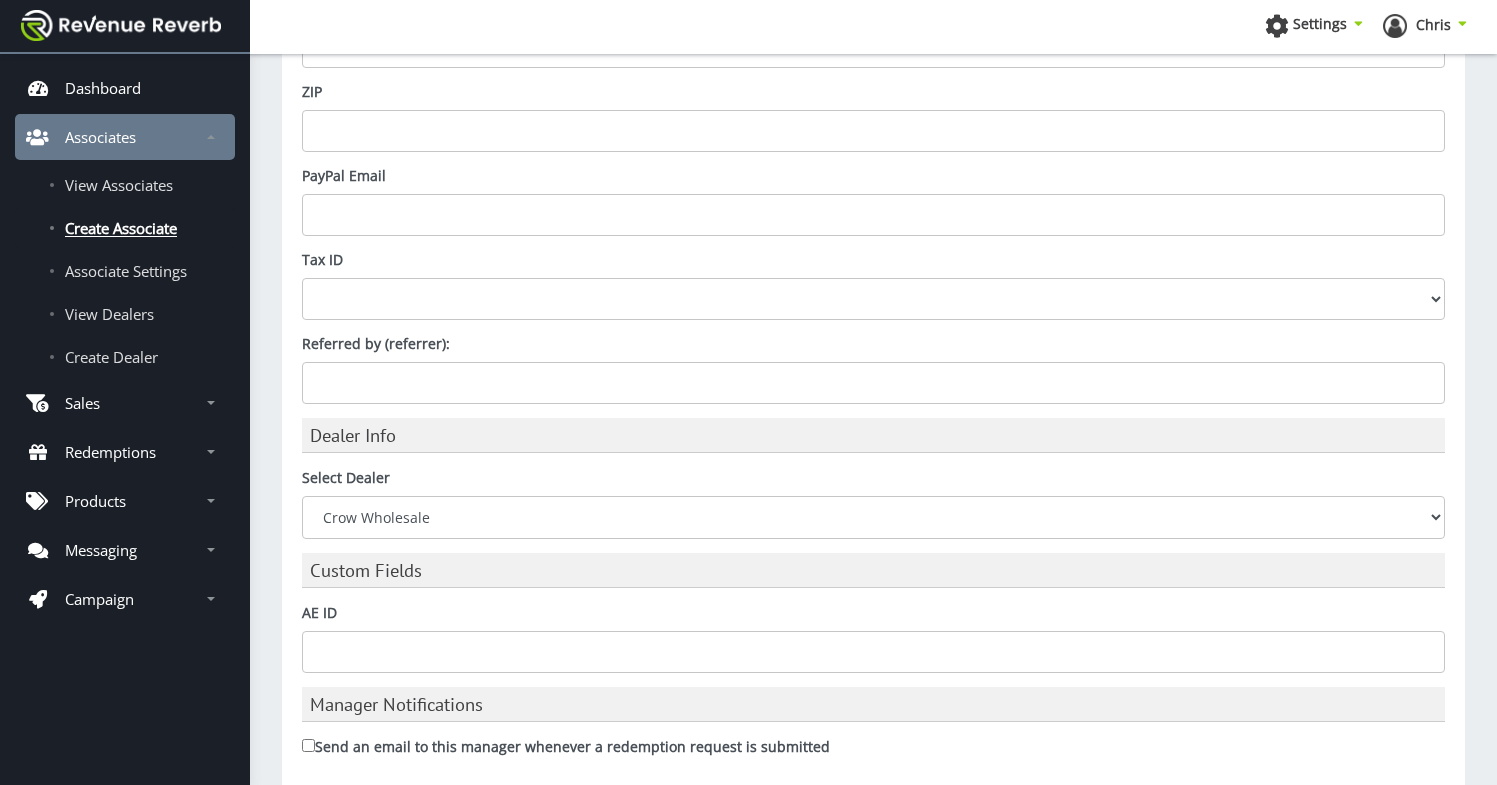 click on "Send an email to this manager whenever a redemption request is submitted" at bounding box center [566, 747] 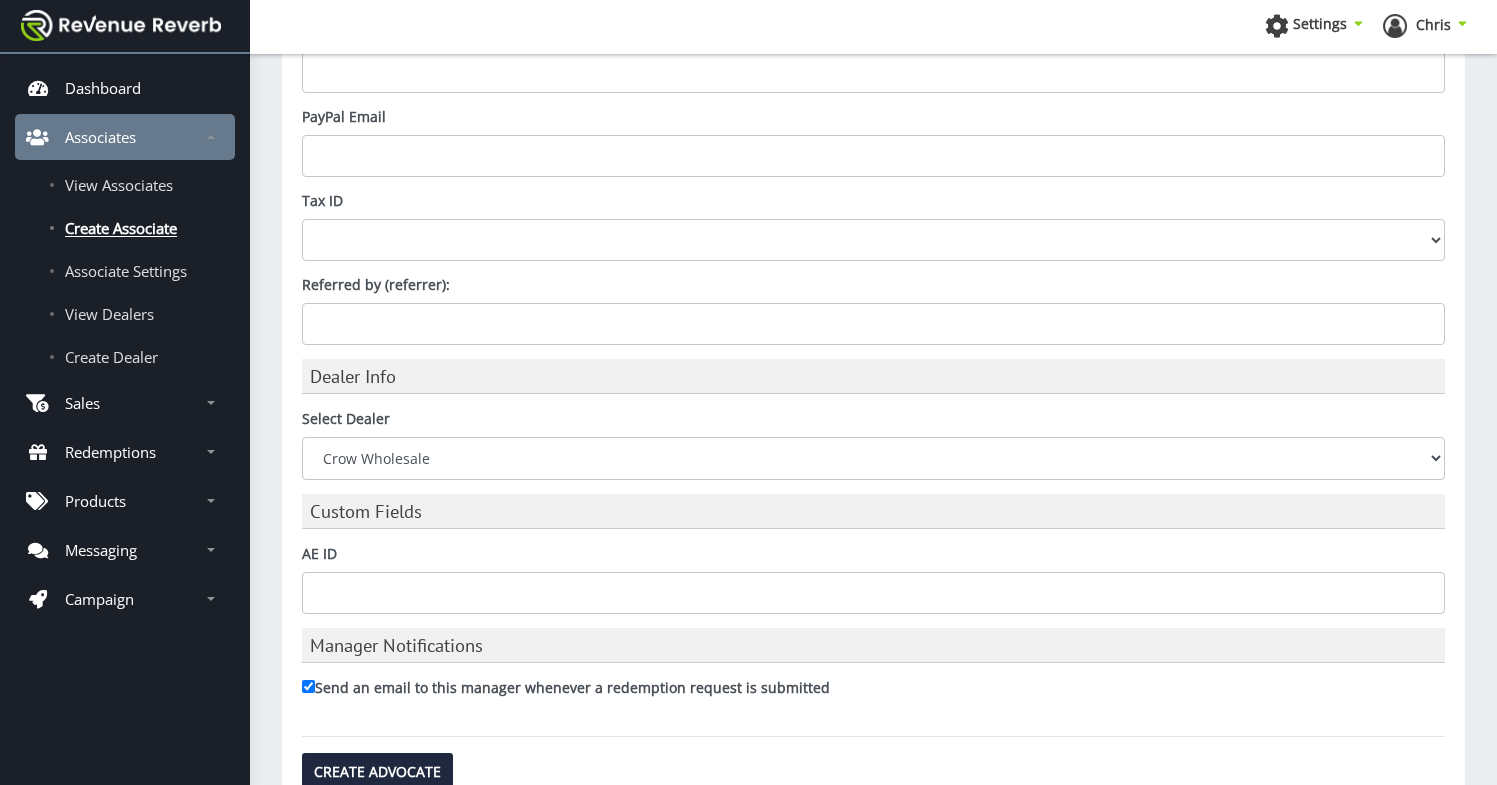 scroll, scrollTop: 1228, scrollLeft: 0, axis: vertical 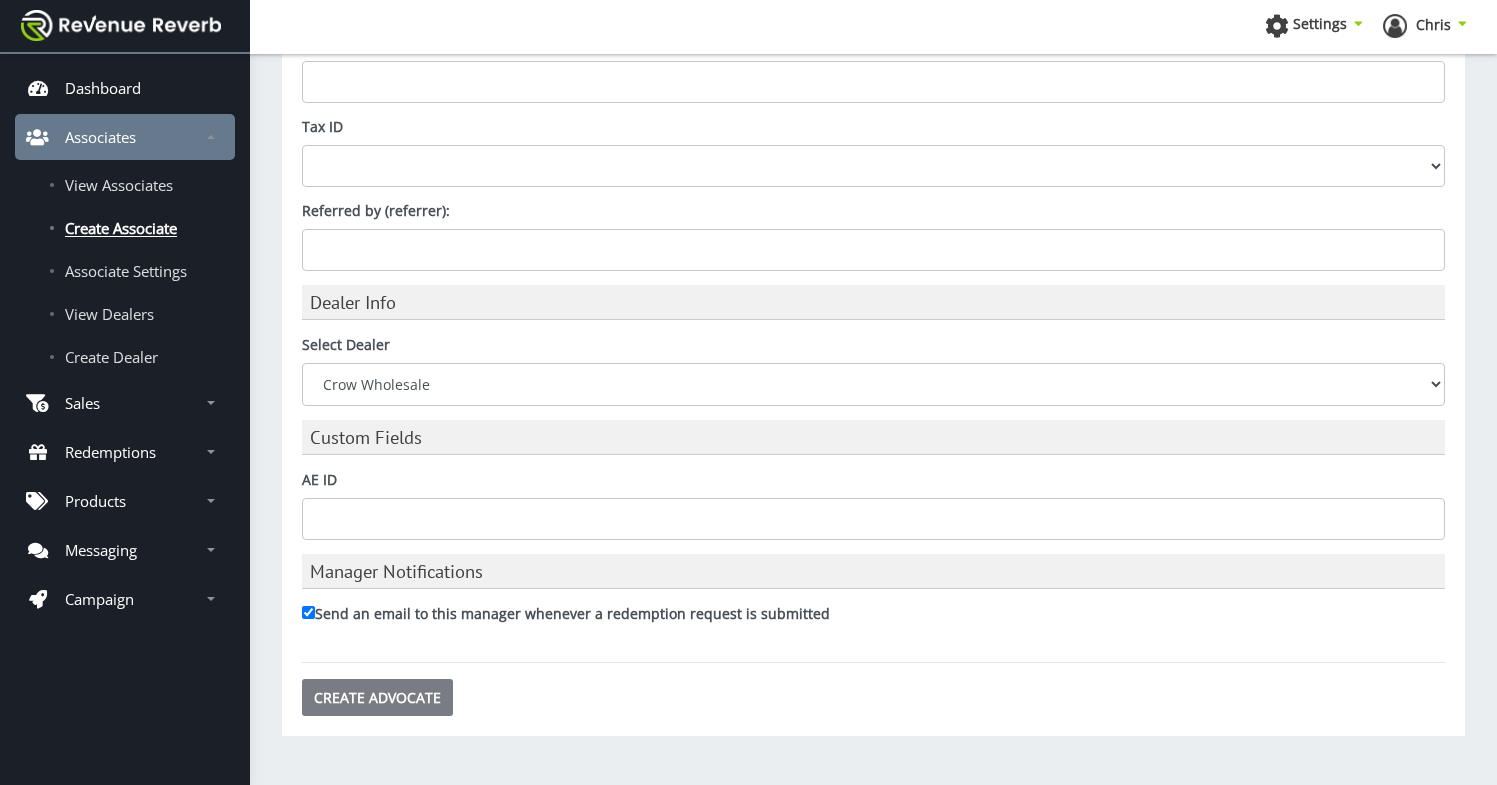 click on "Create Advocate" at bounding box center (377, 697) 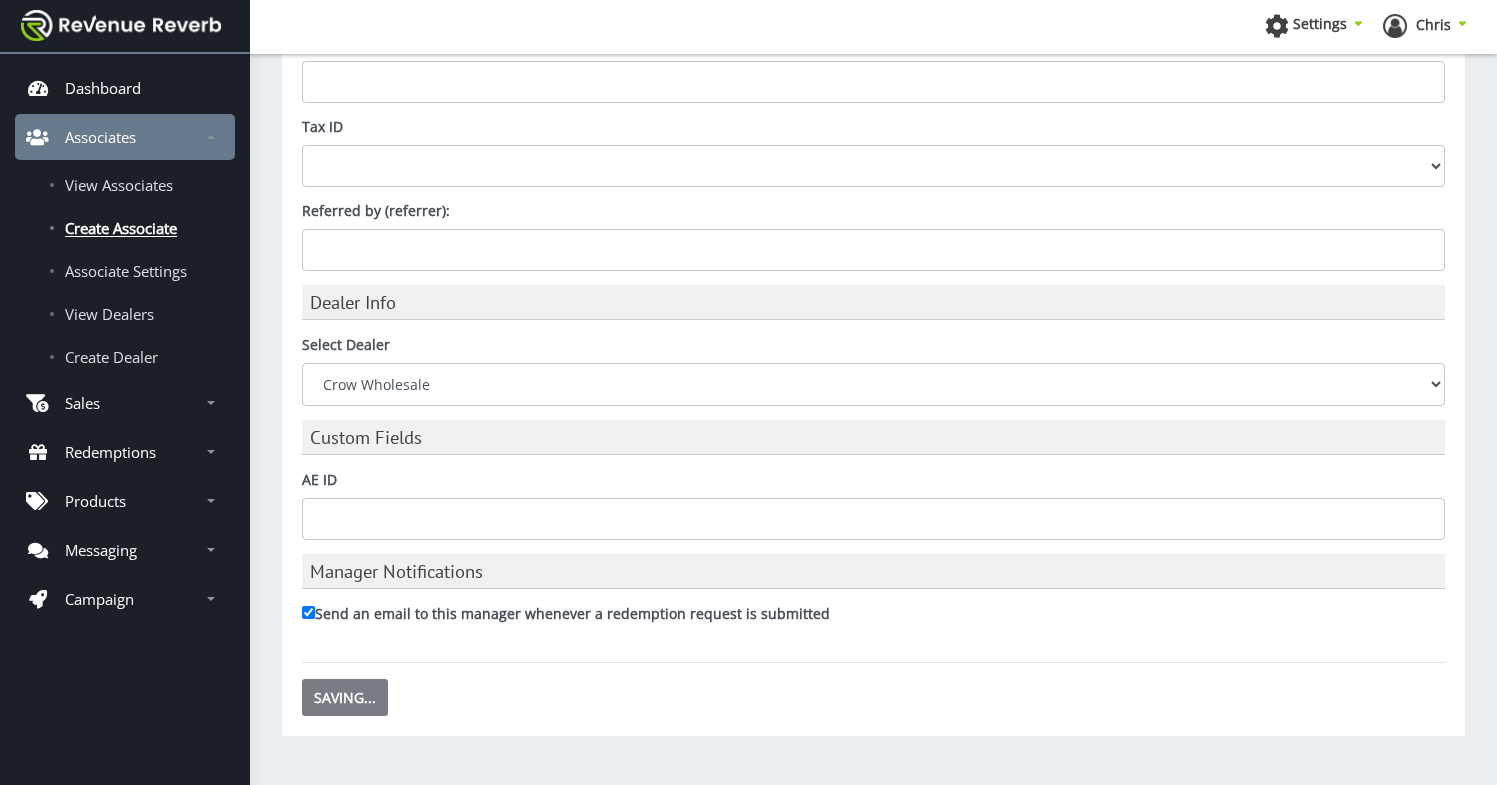 scroll, scrollTop: 447, scrollLeft: 0, axis: vertical 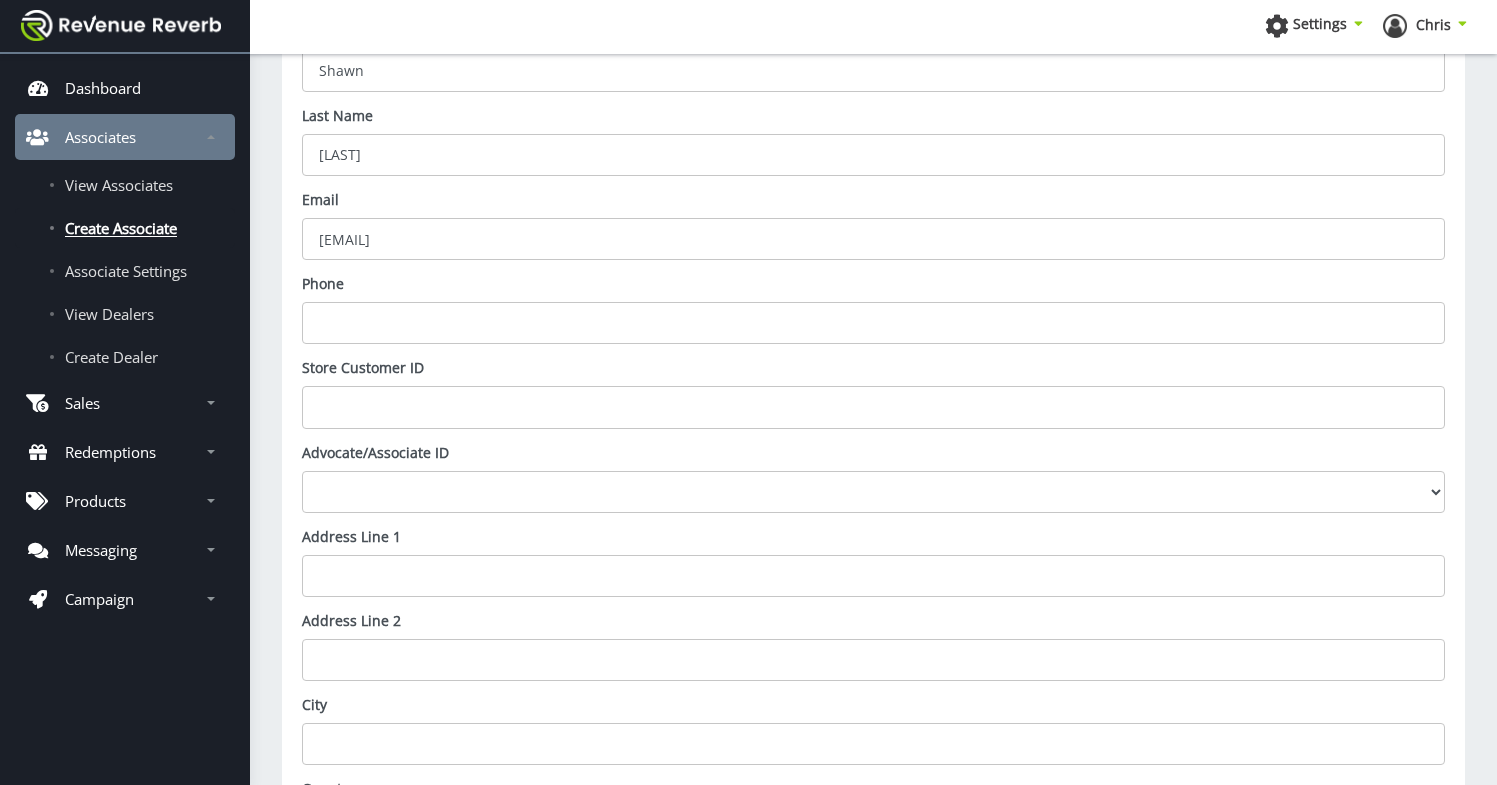 click on "Shawn McGuire, shawn.mcguire@crowwholesale.com" at bounding box center [873, 239] 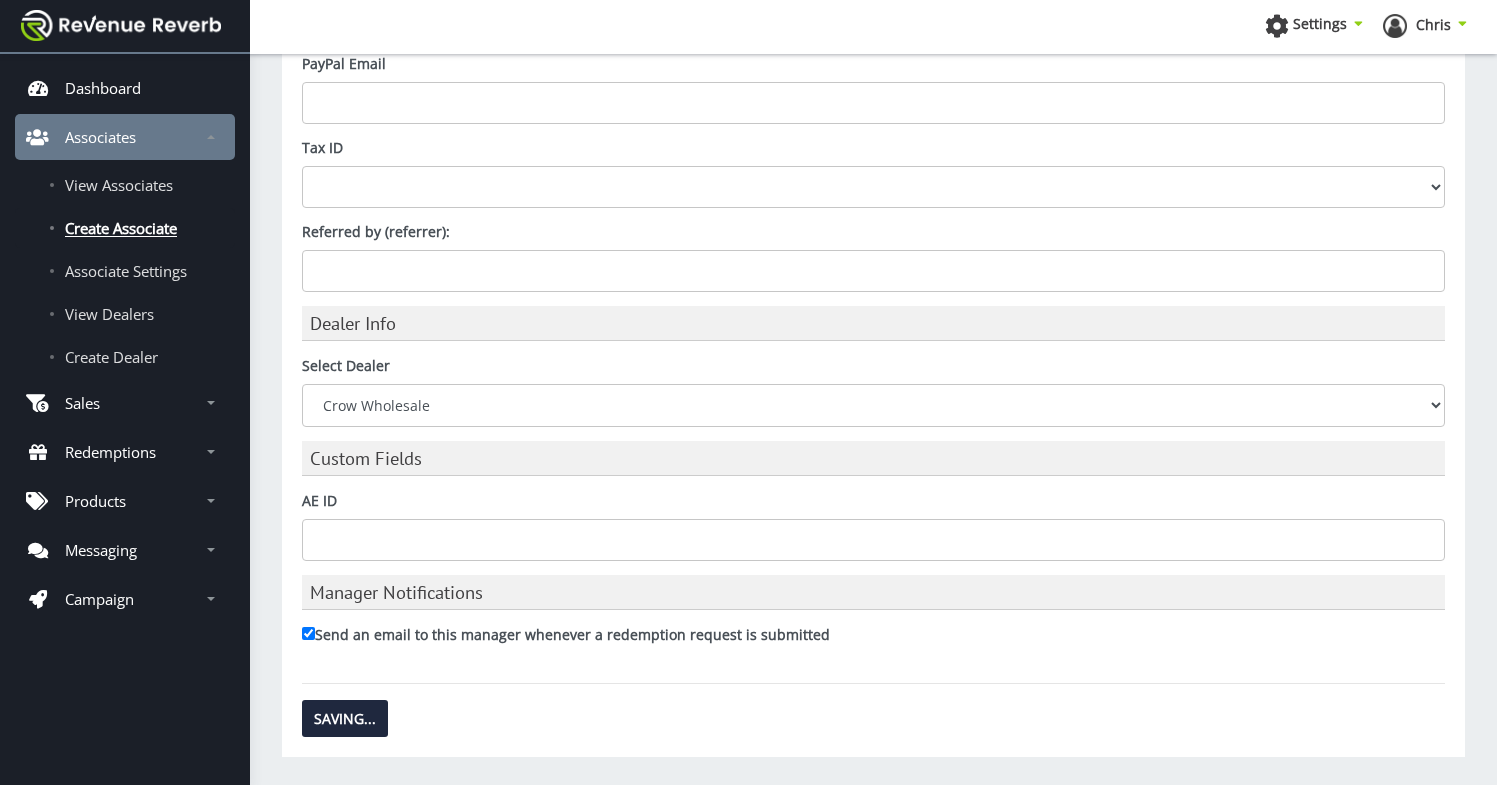 scroll, scrollTop: 1228, scrollLeft: 0, axis: vertical 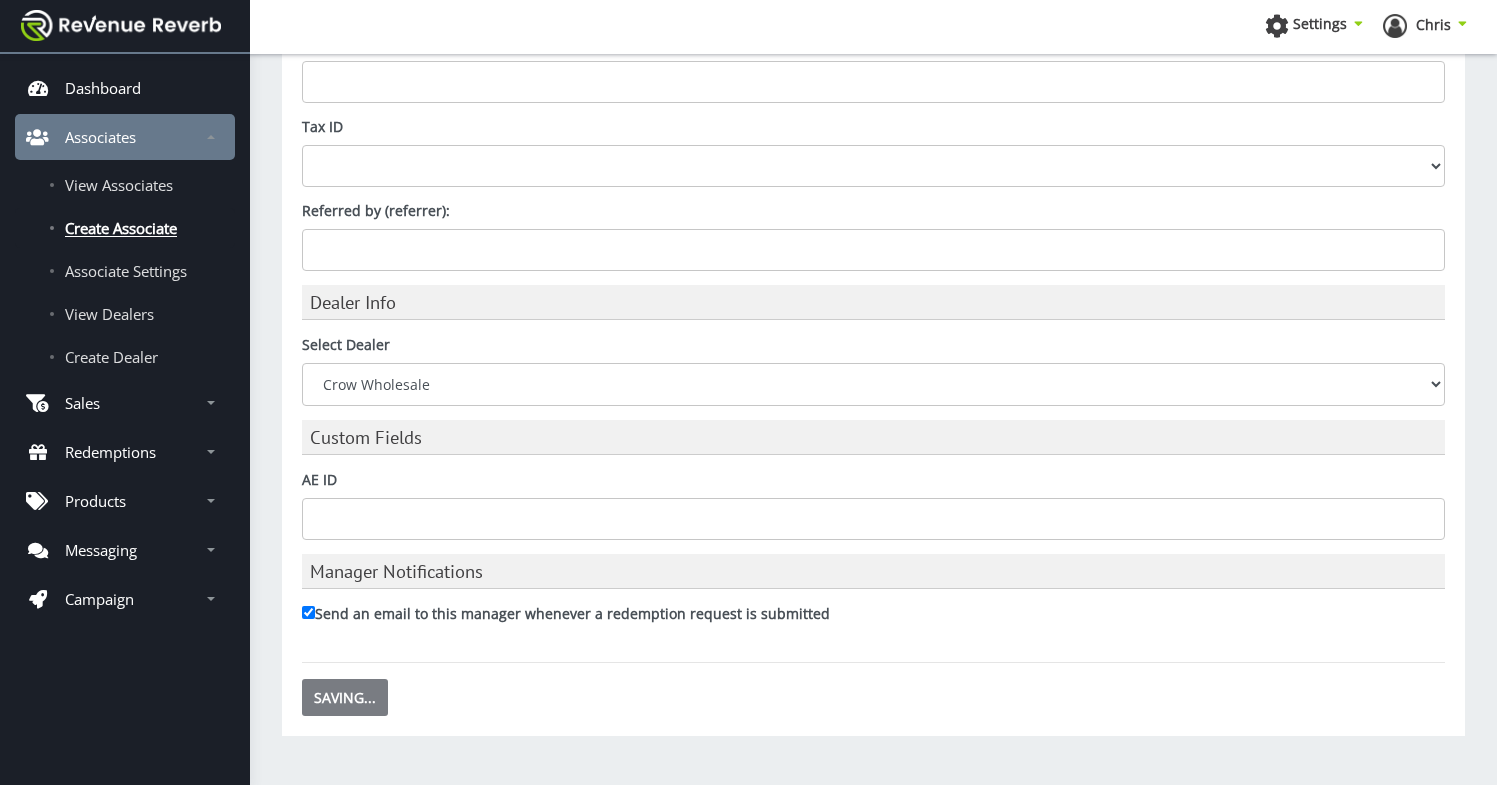 type on "[USERNAME]@[DOMAIN]" 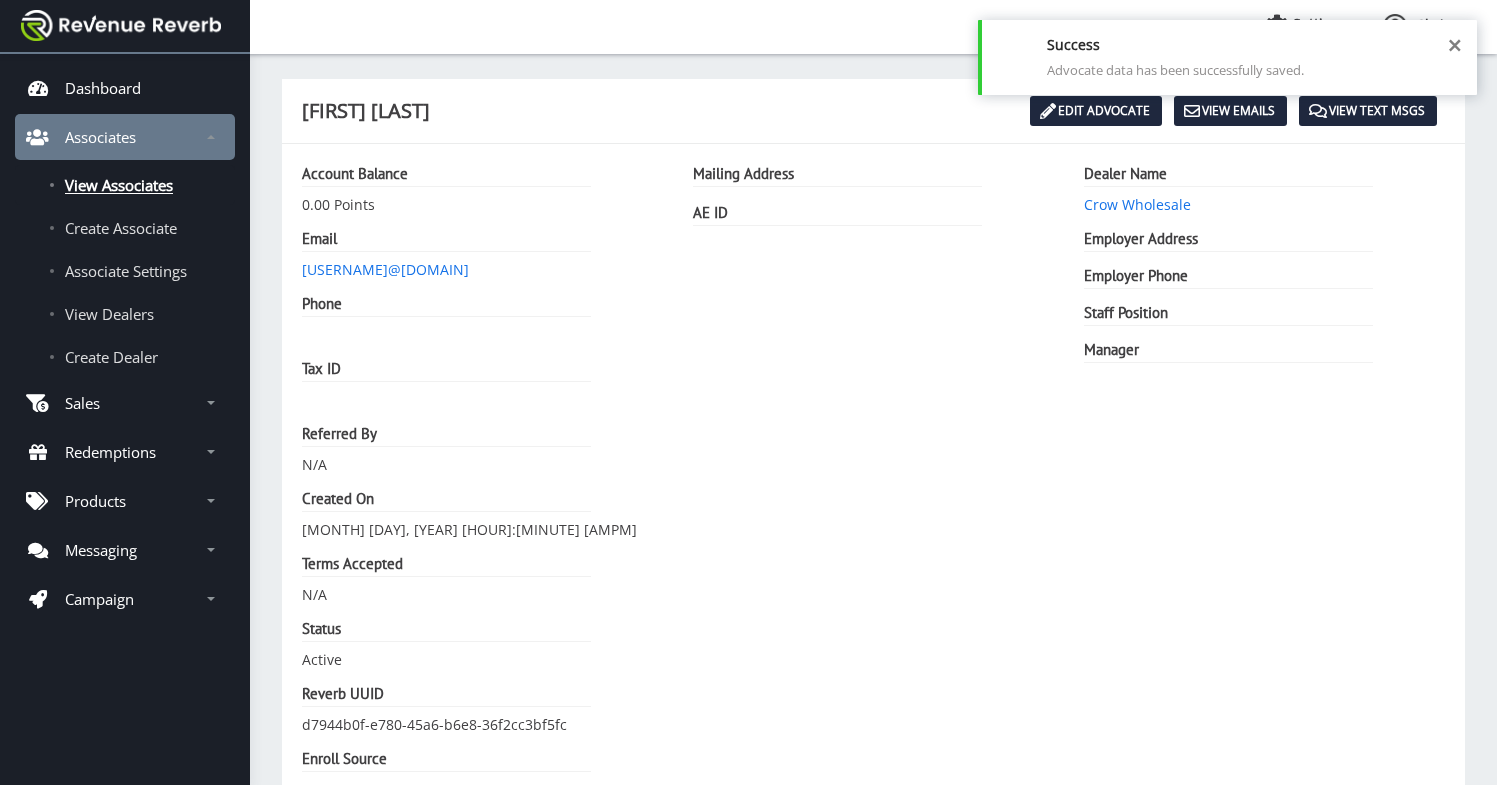 scroll, scrollTop: 0, scrollLeft: 0, axis: both 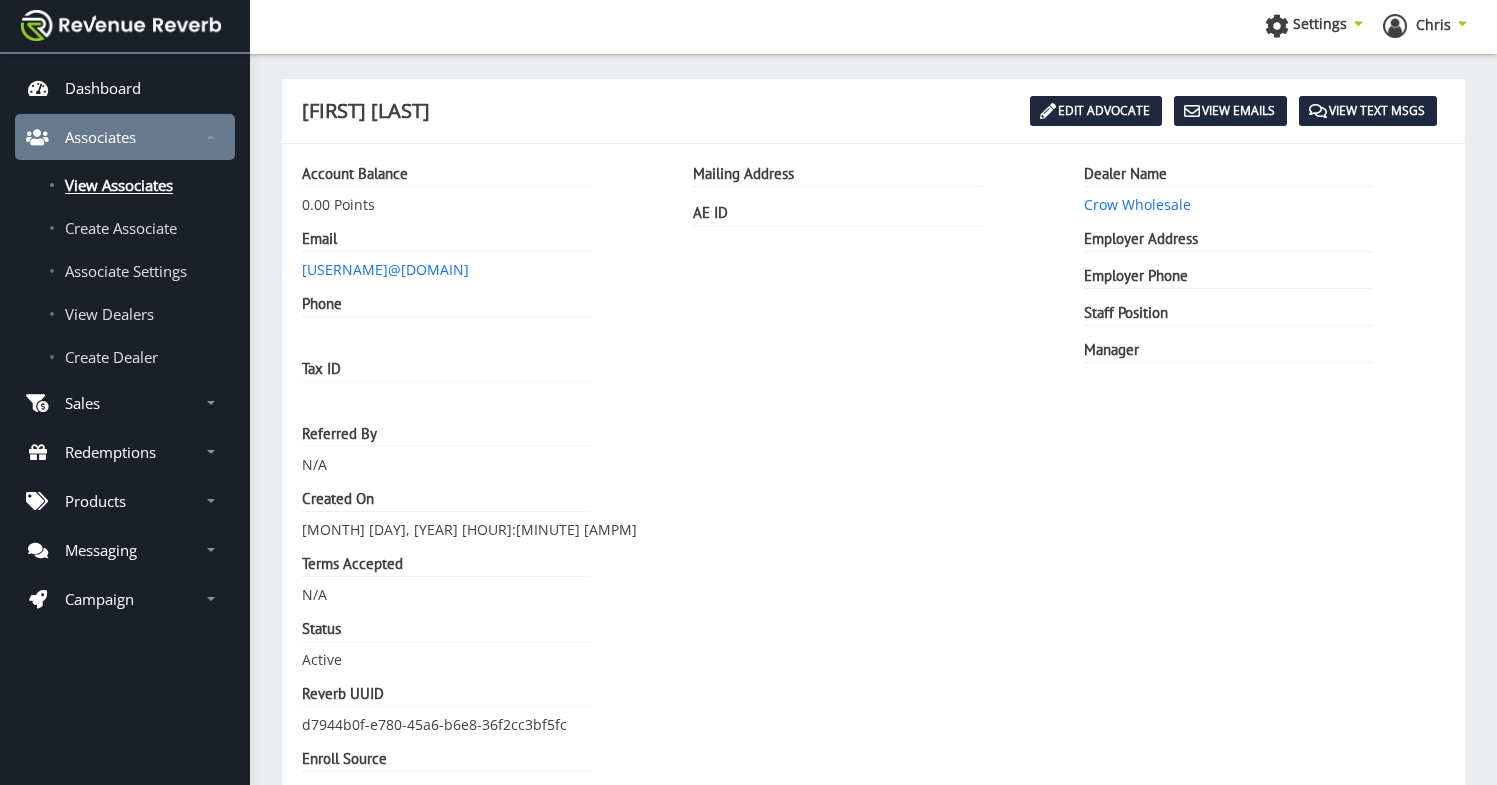 click on "Settings
Manage Team
Manage Websites
Edit Website
Website Settings
Manage Campaigns
[FIRST]" at bounding box center [873, 27] 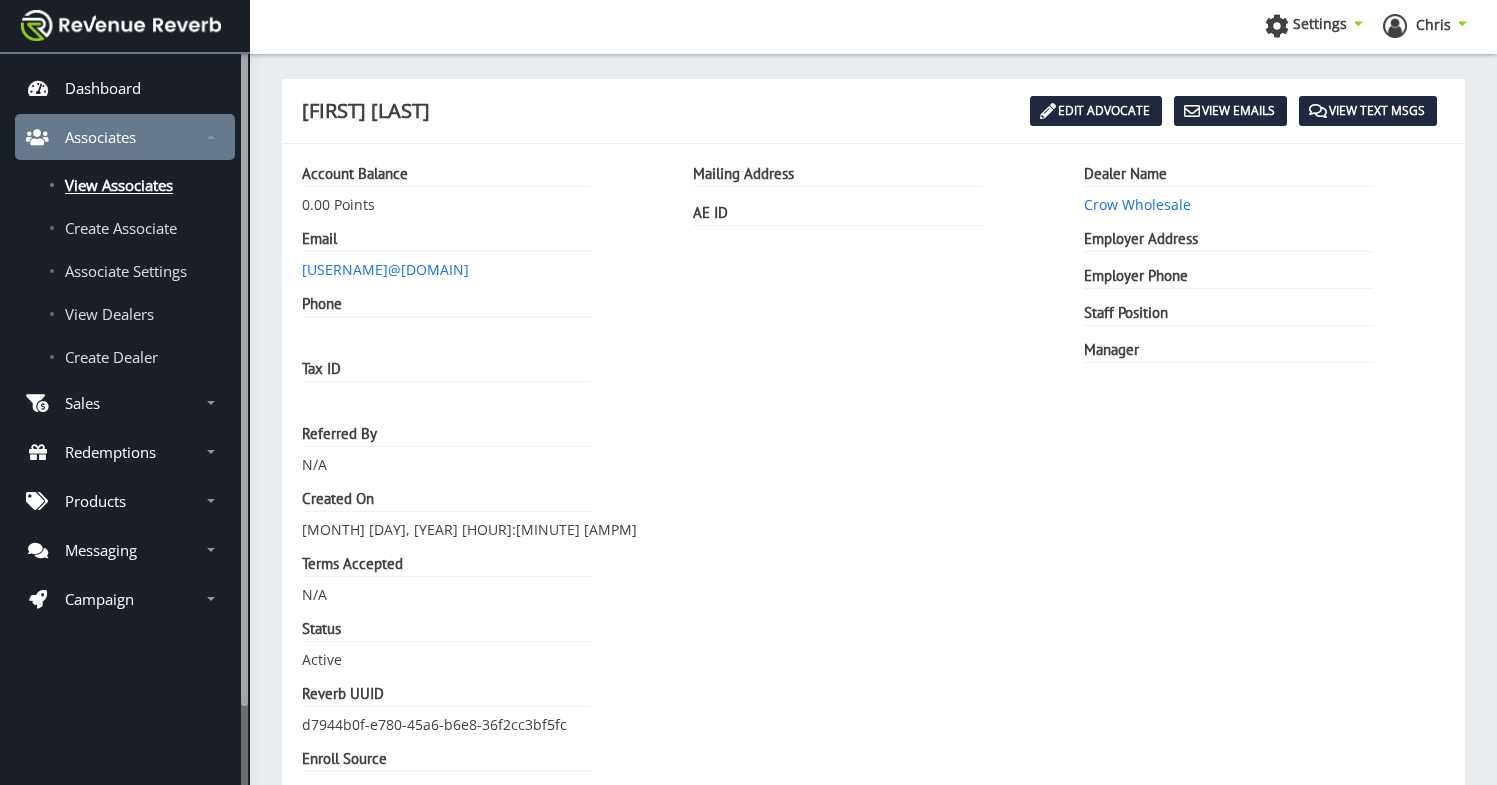 click on "View Associates" at bounding box center [119, 185] 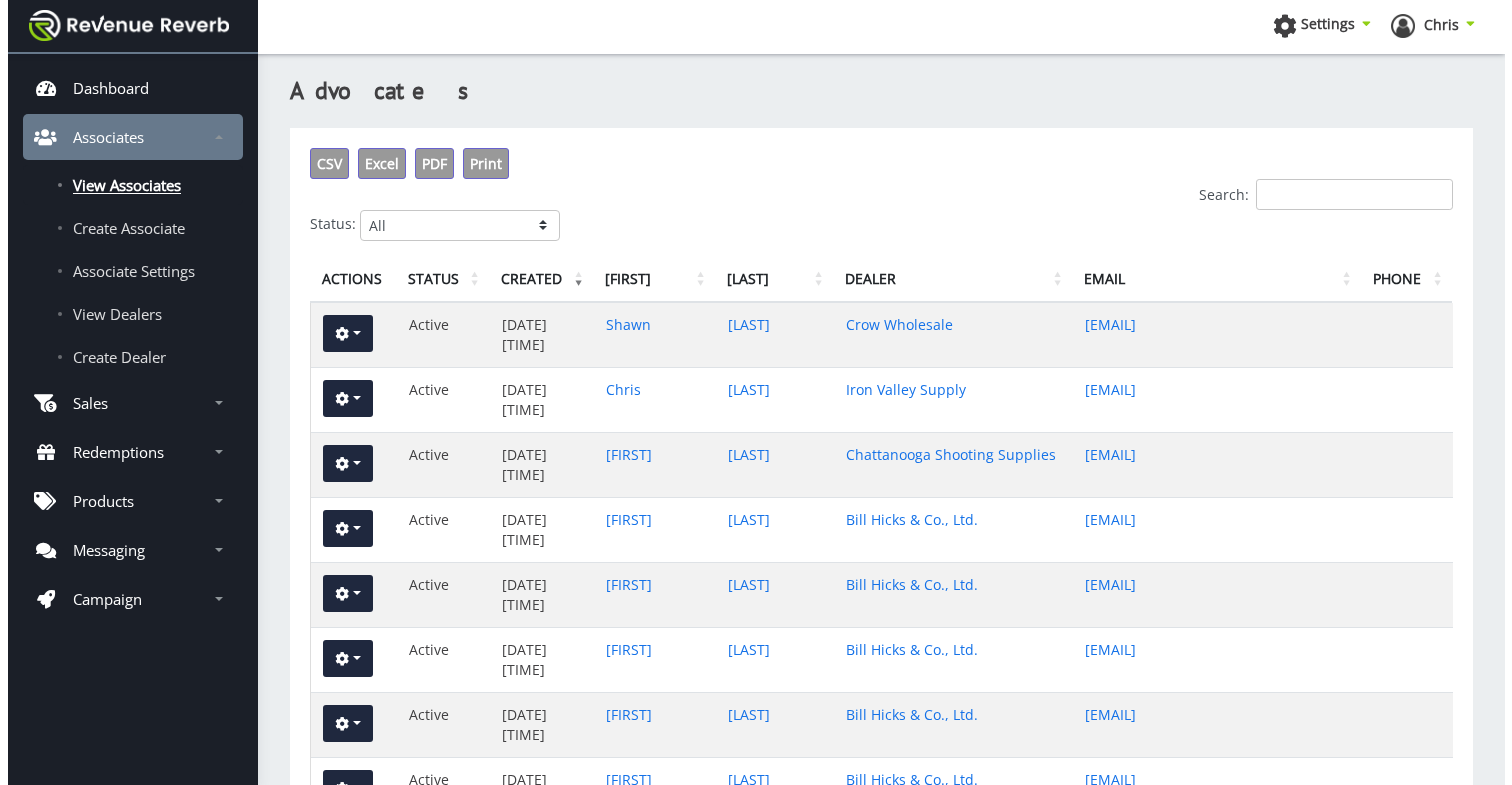 scroll, scrollTop: 0, scrollLeft: 0, axis: both 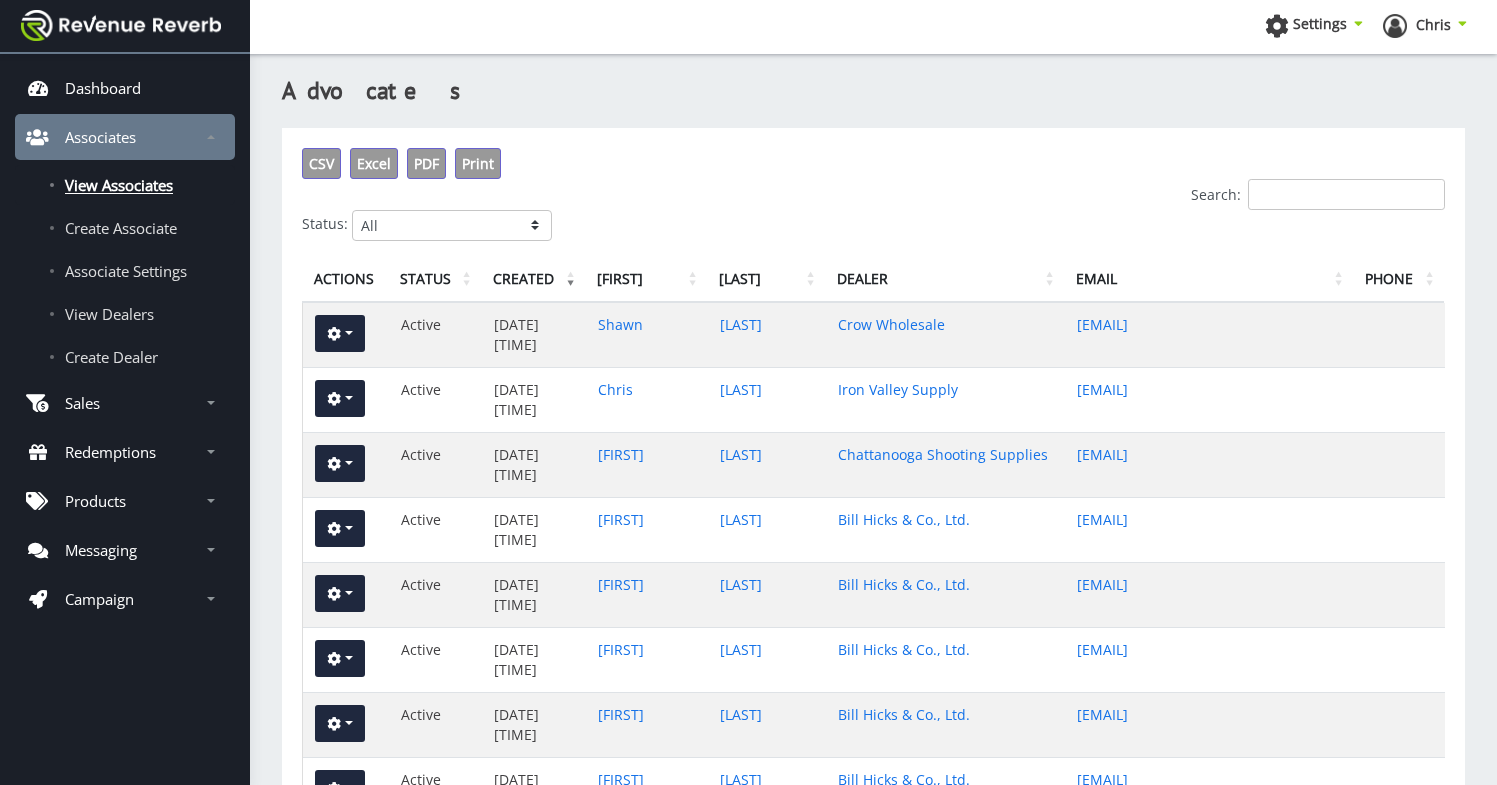 click on "Search:" at bounding box center (1346, 194) 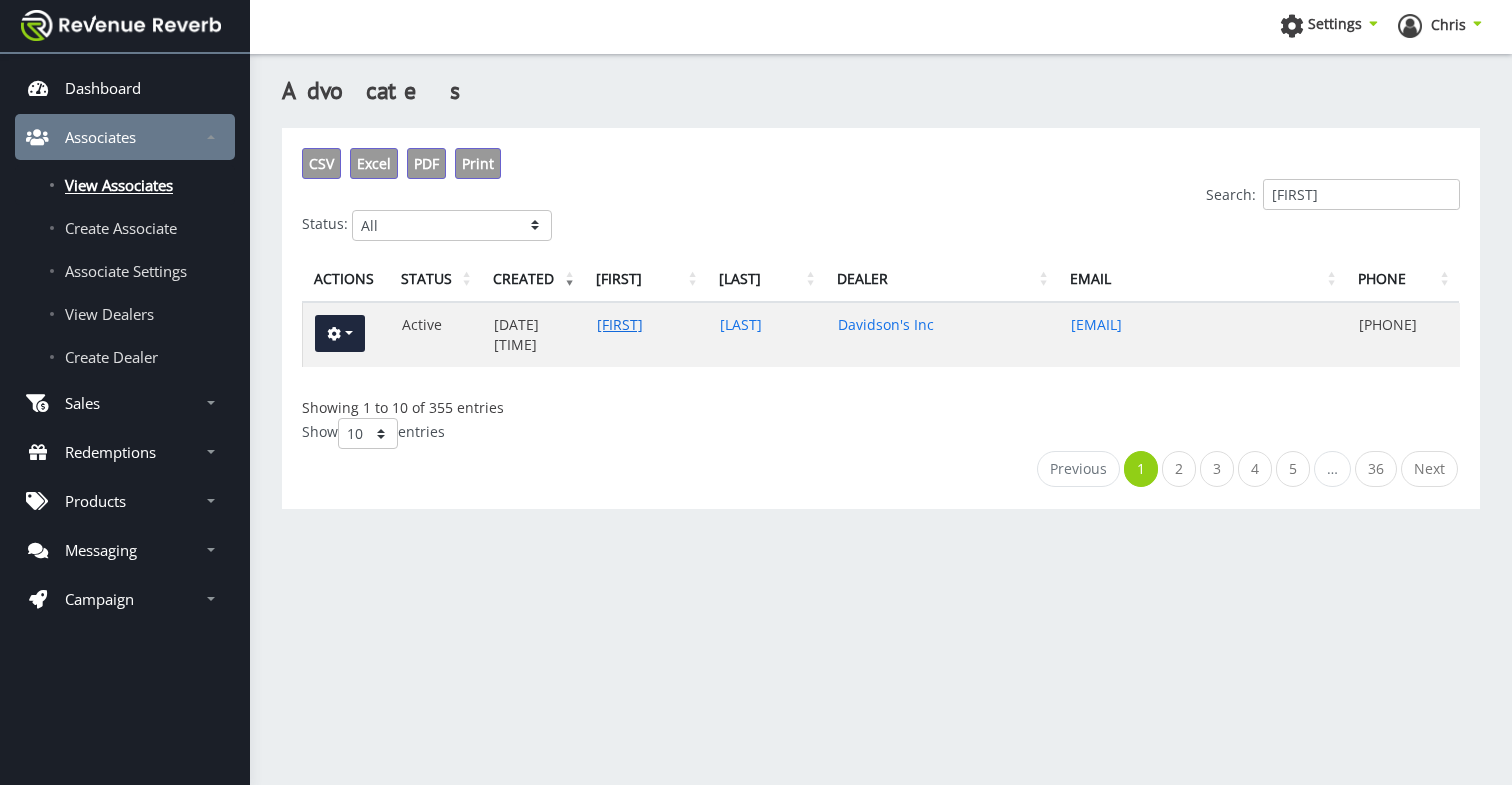type on "[FIRST]" 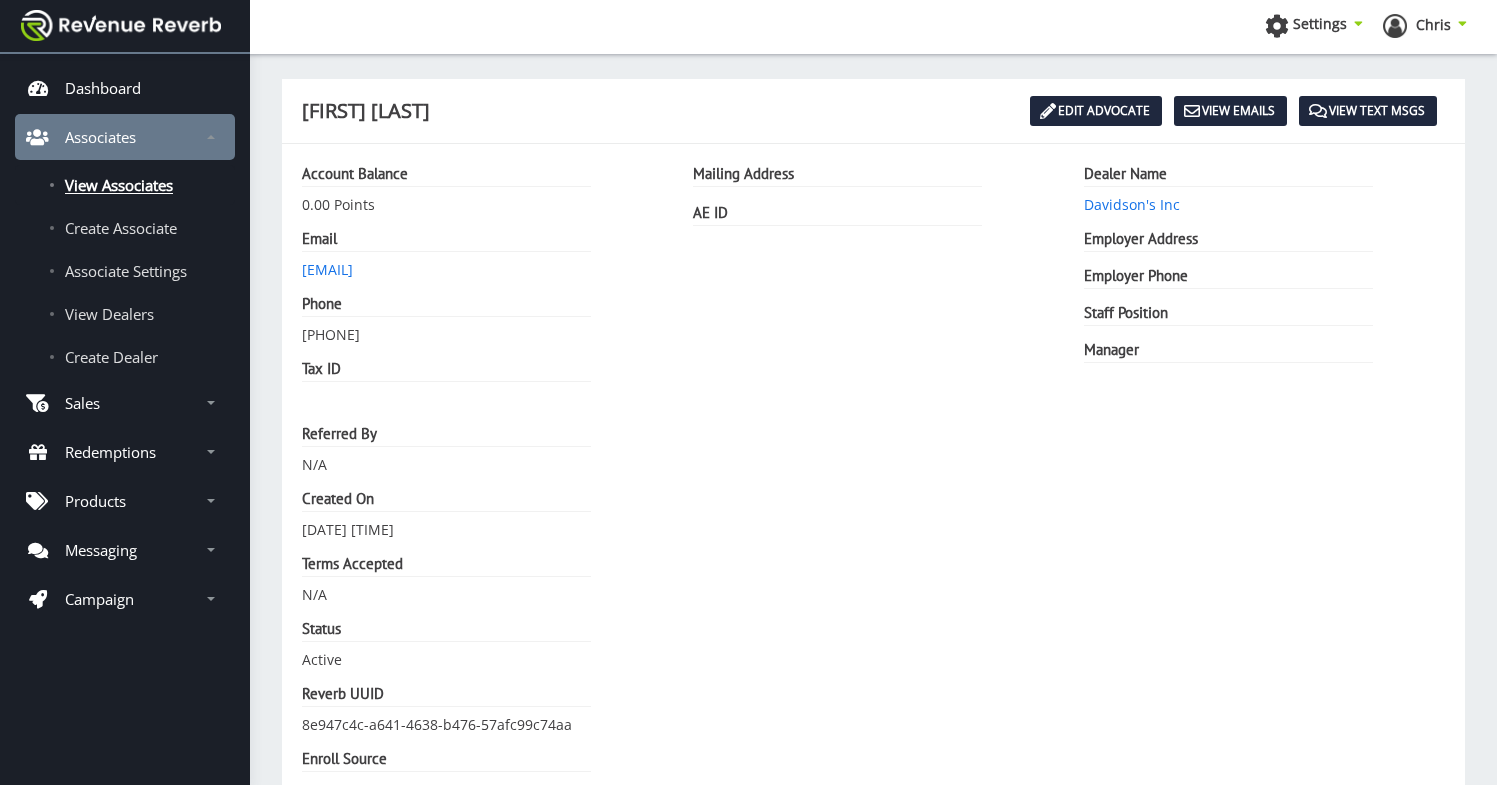 scroll, scrollTop: 0, scrollLeft: 0, axis: both 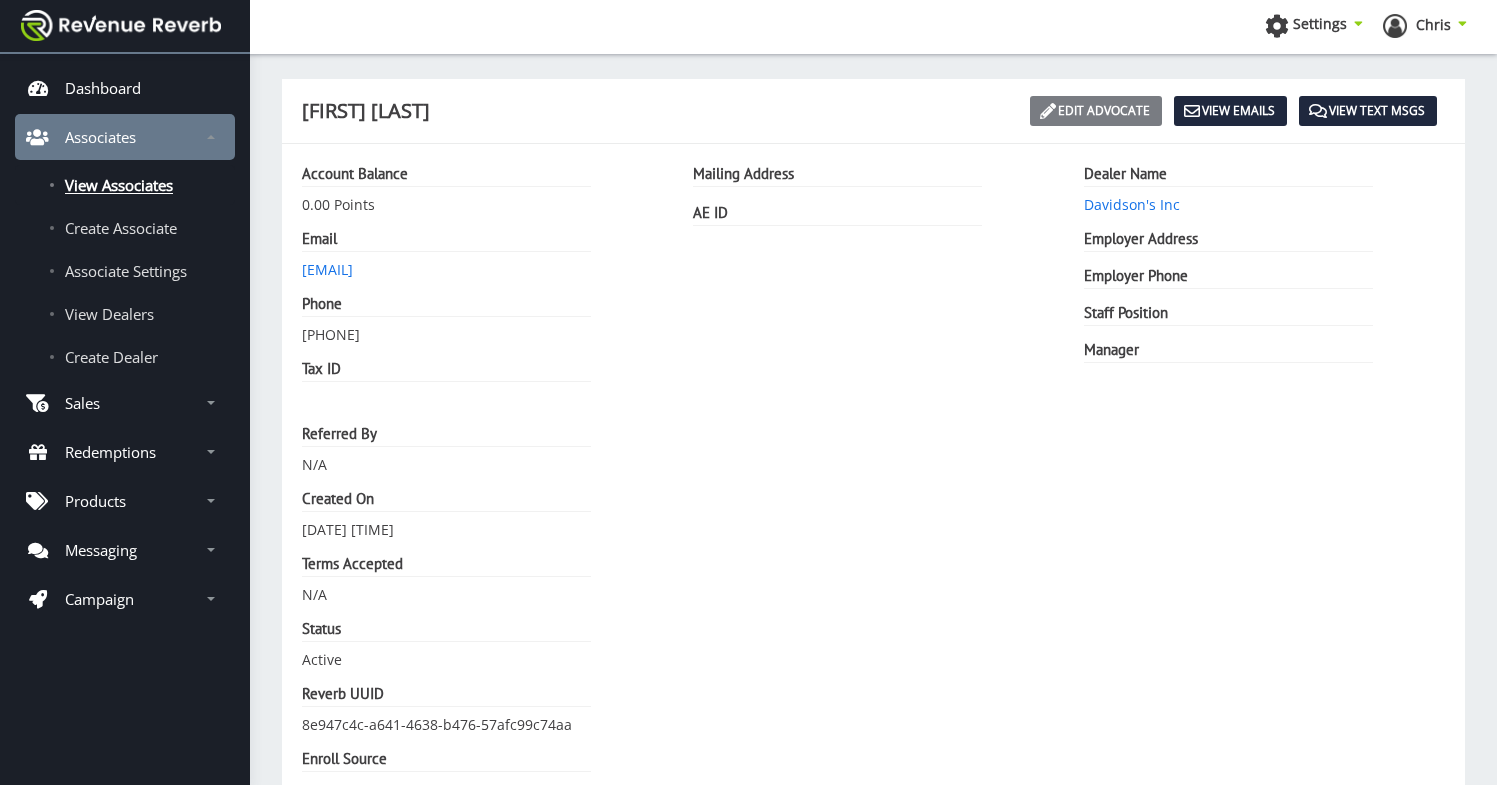 click on "Edit Advocate" at bounding box center [1096, 111] 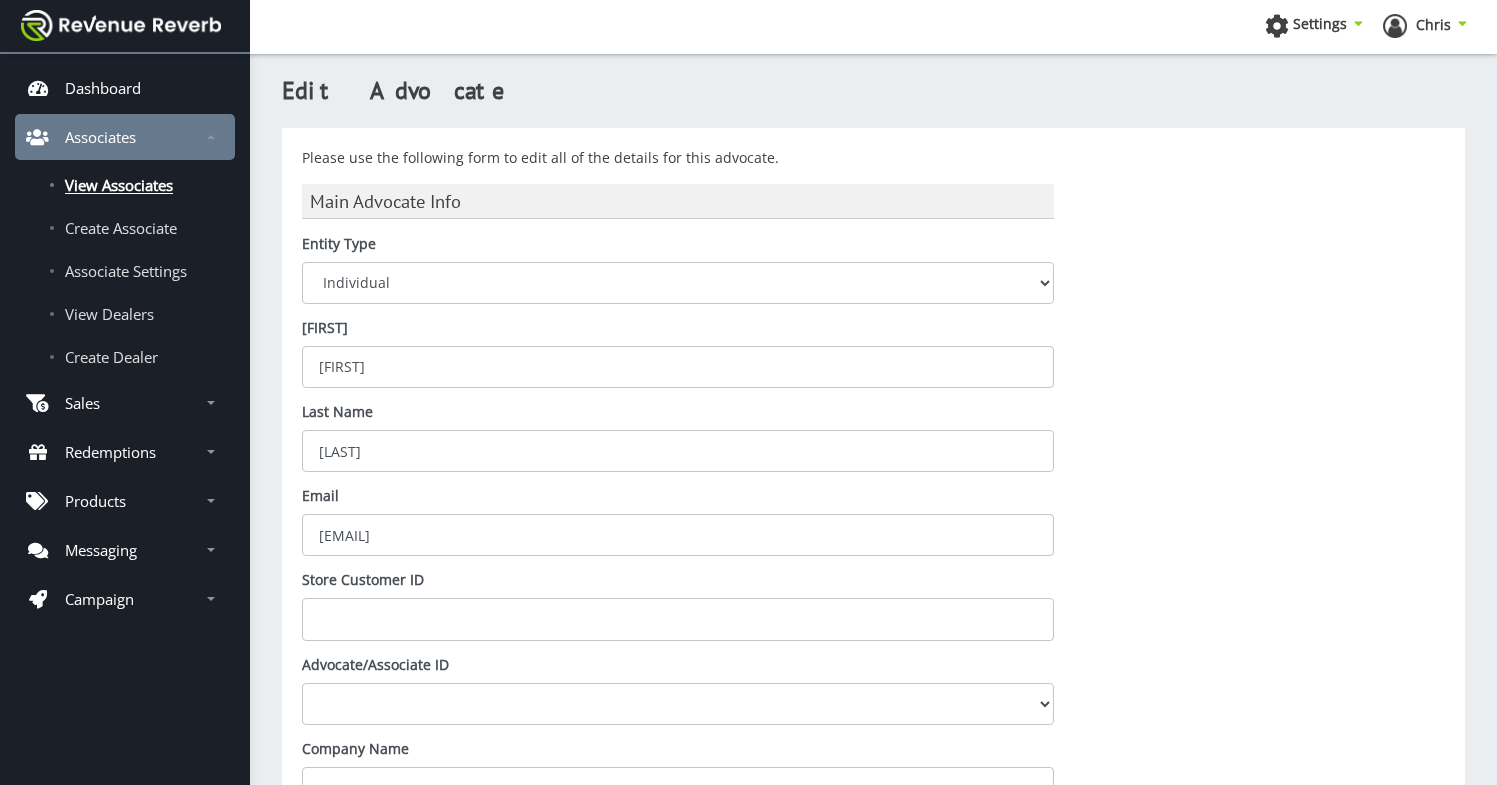 scroll, scrollTop: 0, scrollLeft: 0, axis: both 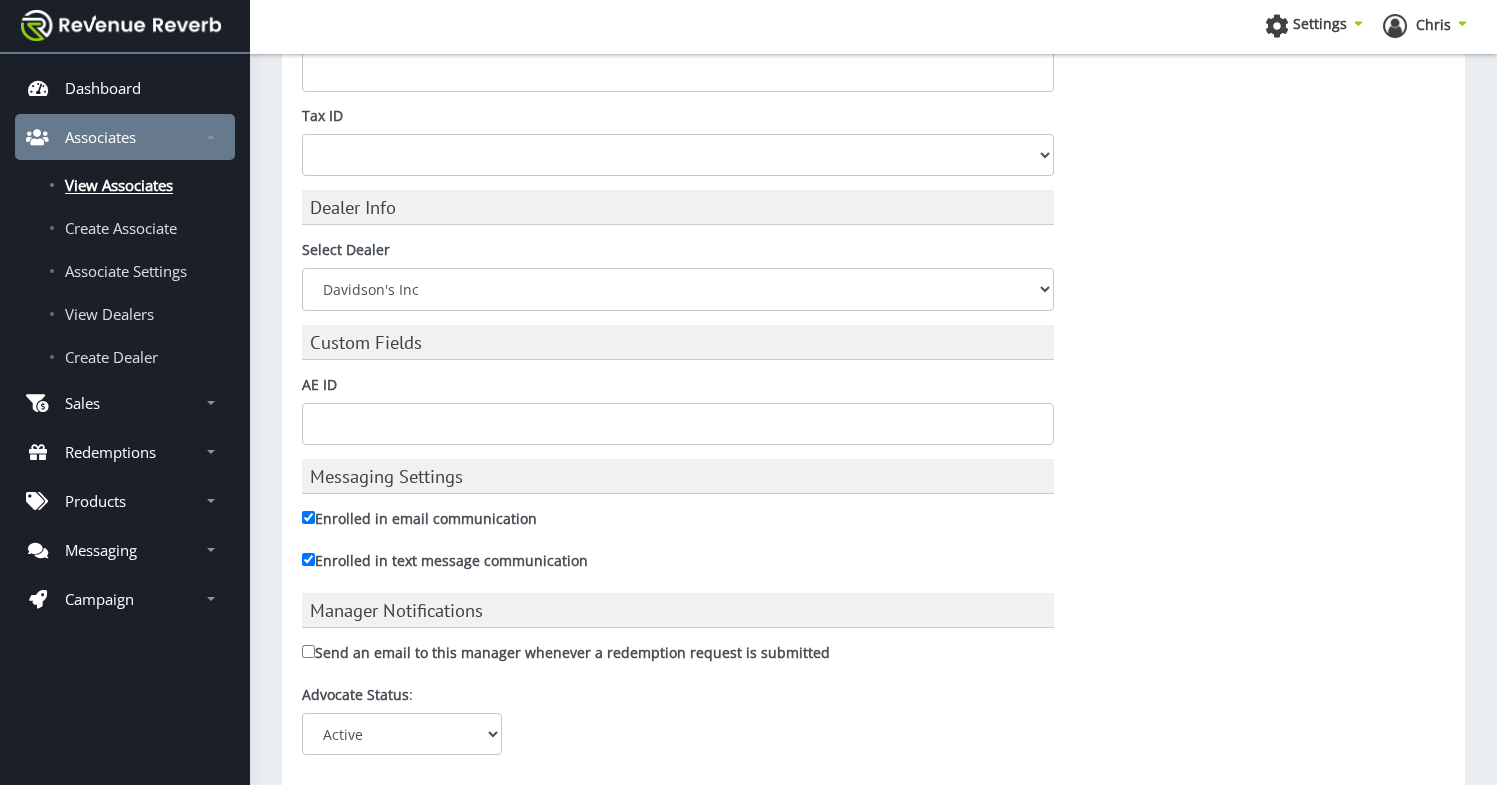 click on "Send an email to this manager whenever a redemption request is submitted" at bounding box center [566, 653] 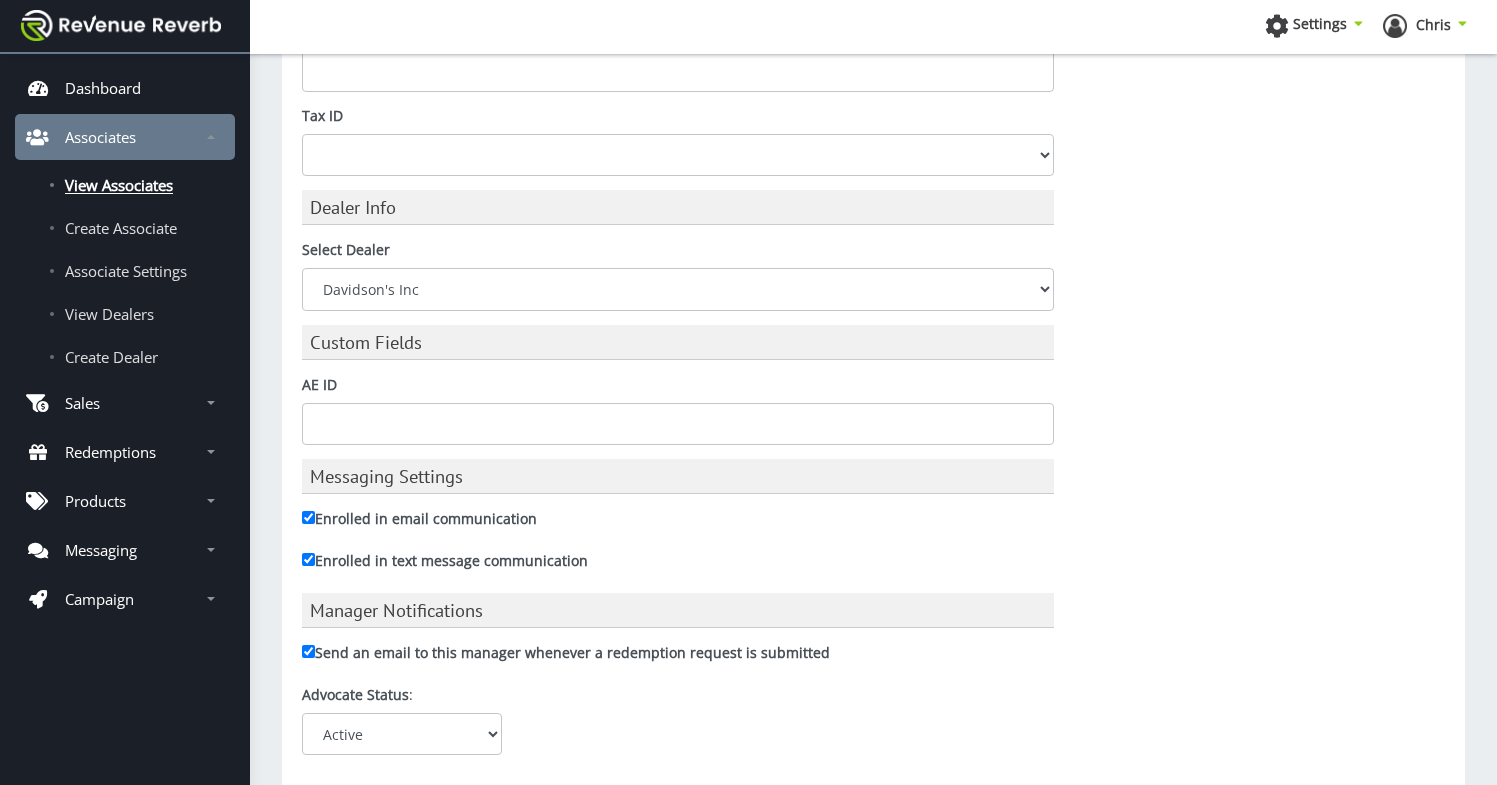 scroll, scrollTop: 1429, scrollLeft: 0, axis: vertical 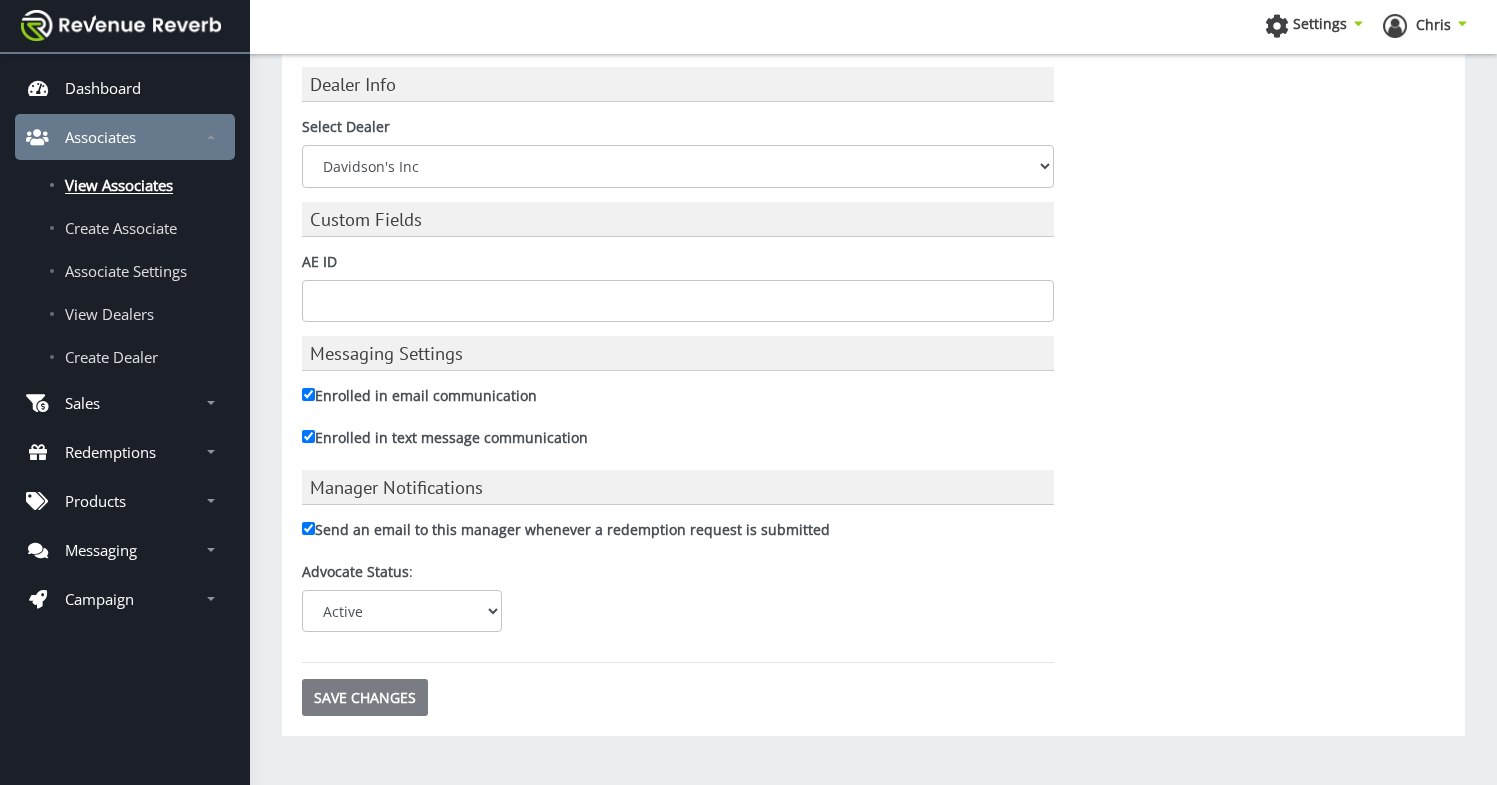 click on "Save Changes" at bounding box center [365, 697] 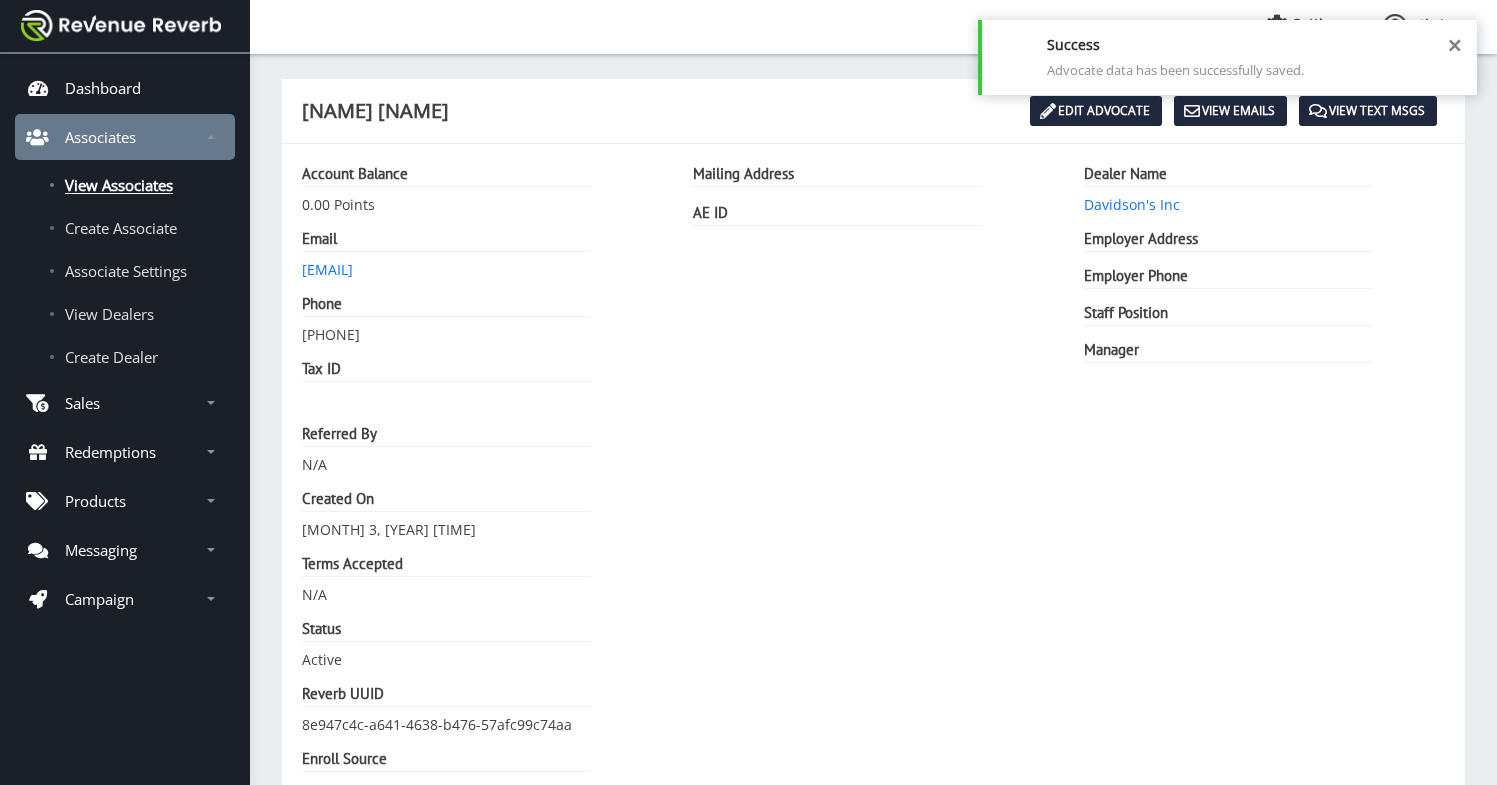 scroll, scrollTop: 0, scrollLeft: 0, axis: both 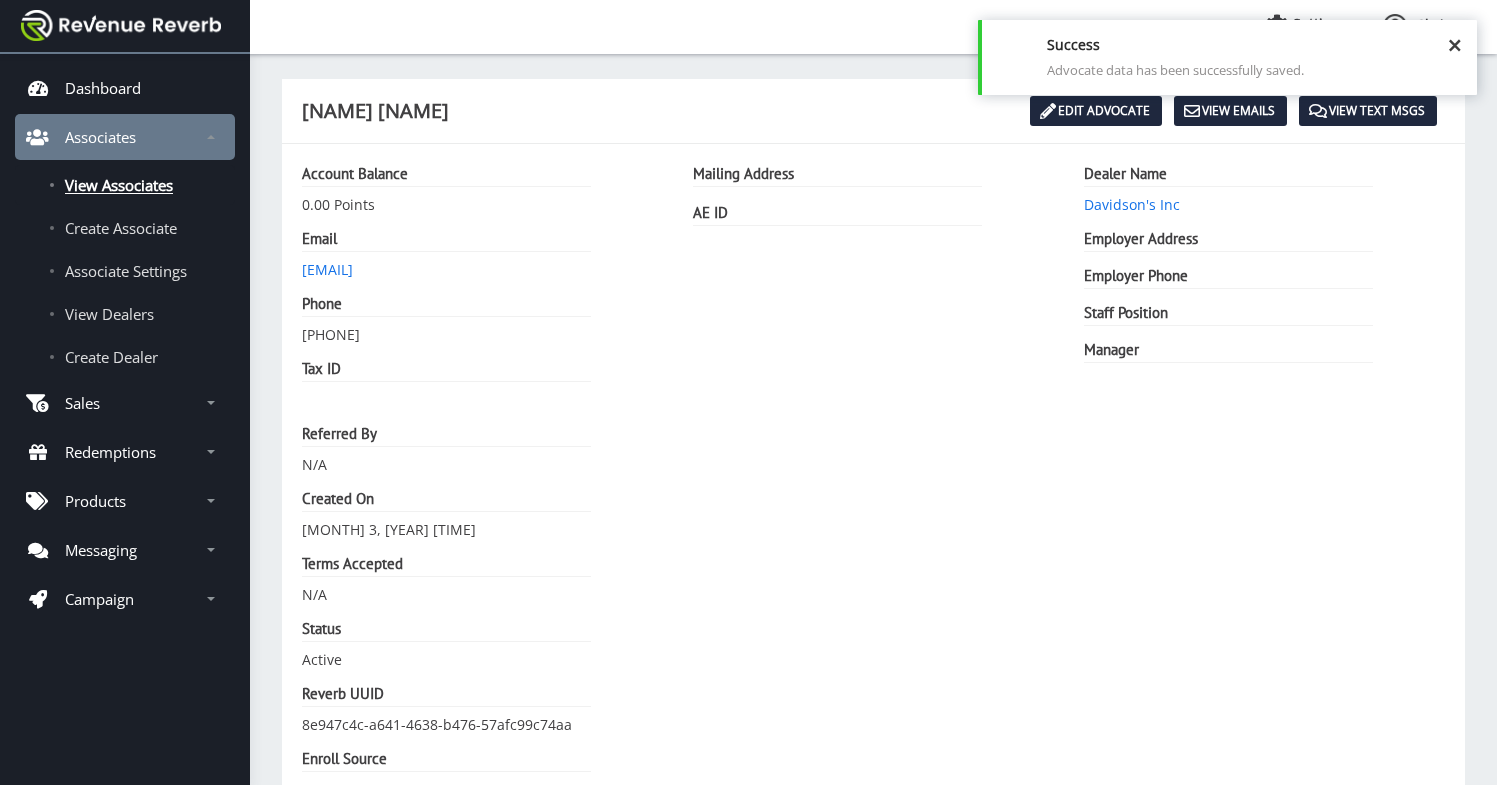 click on "×" at bounding box center [1454, 44] 